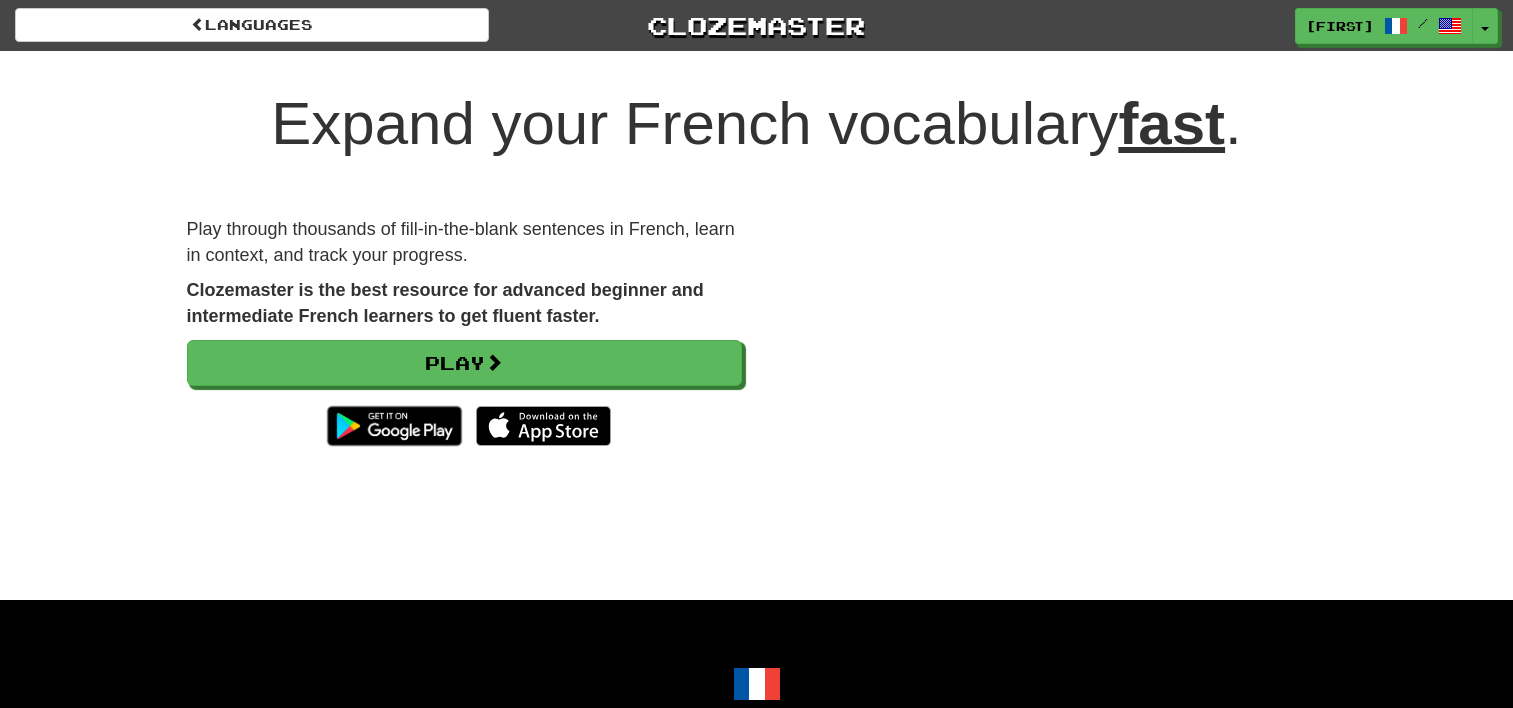 scroll, scrollTop: 0, scrollLeft: 0, axis: both 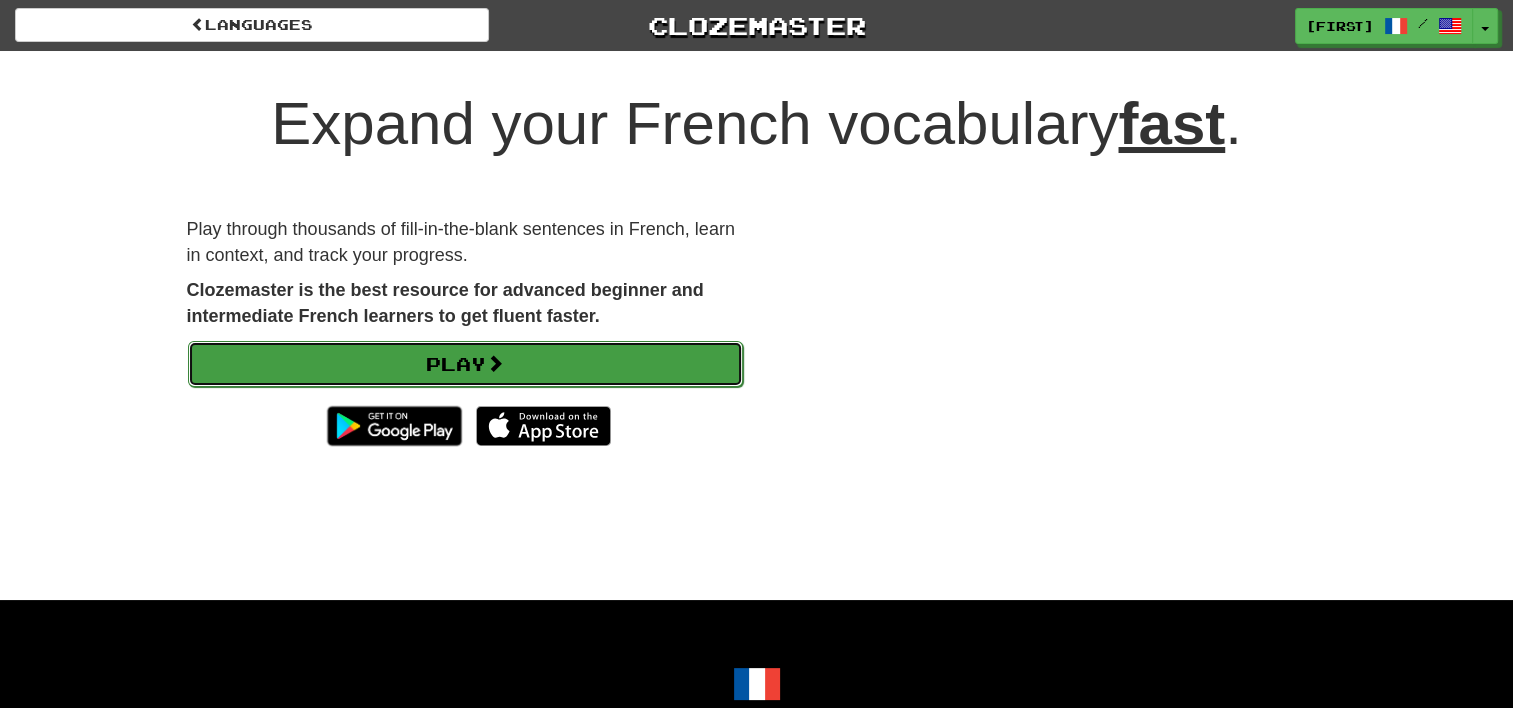 click on "Play" at bounding box center (465, 364) 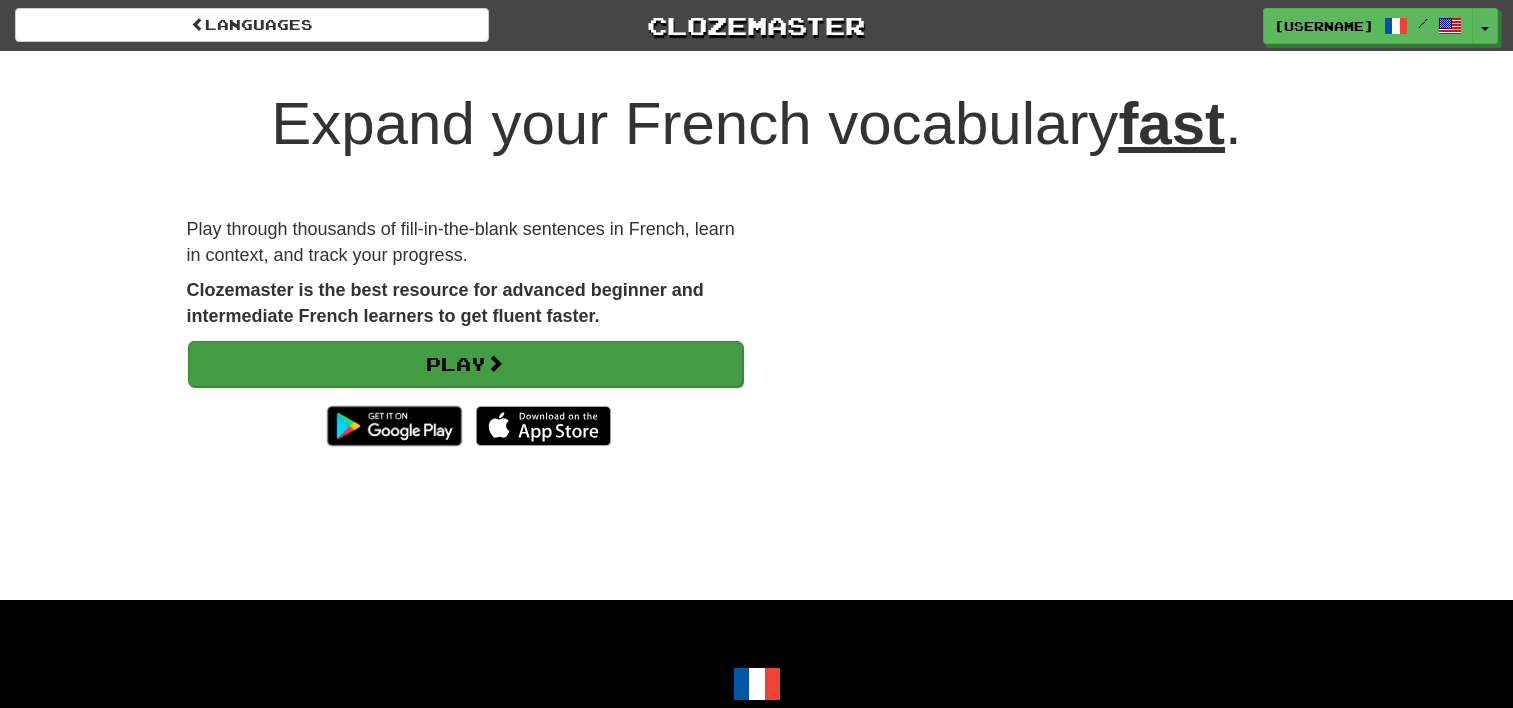 scroll, scrollTop: 0, scrollLeft: 0, axis: both 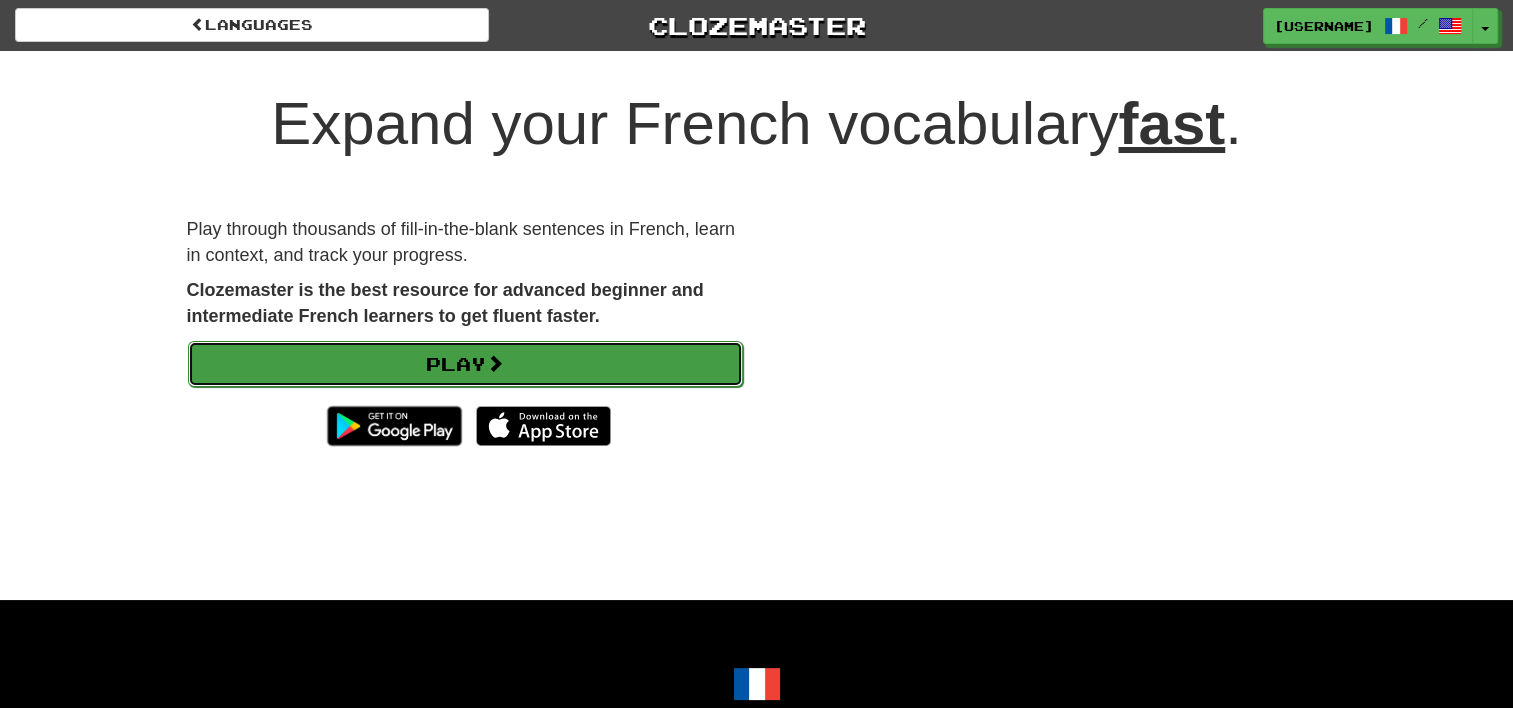 click on "Play" at bounding box center (465, 364) 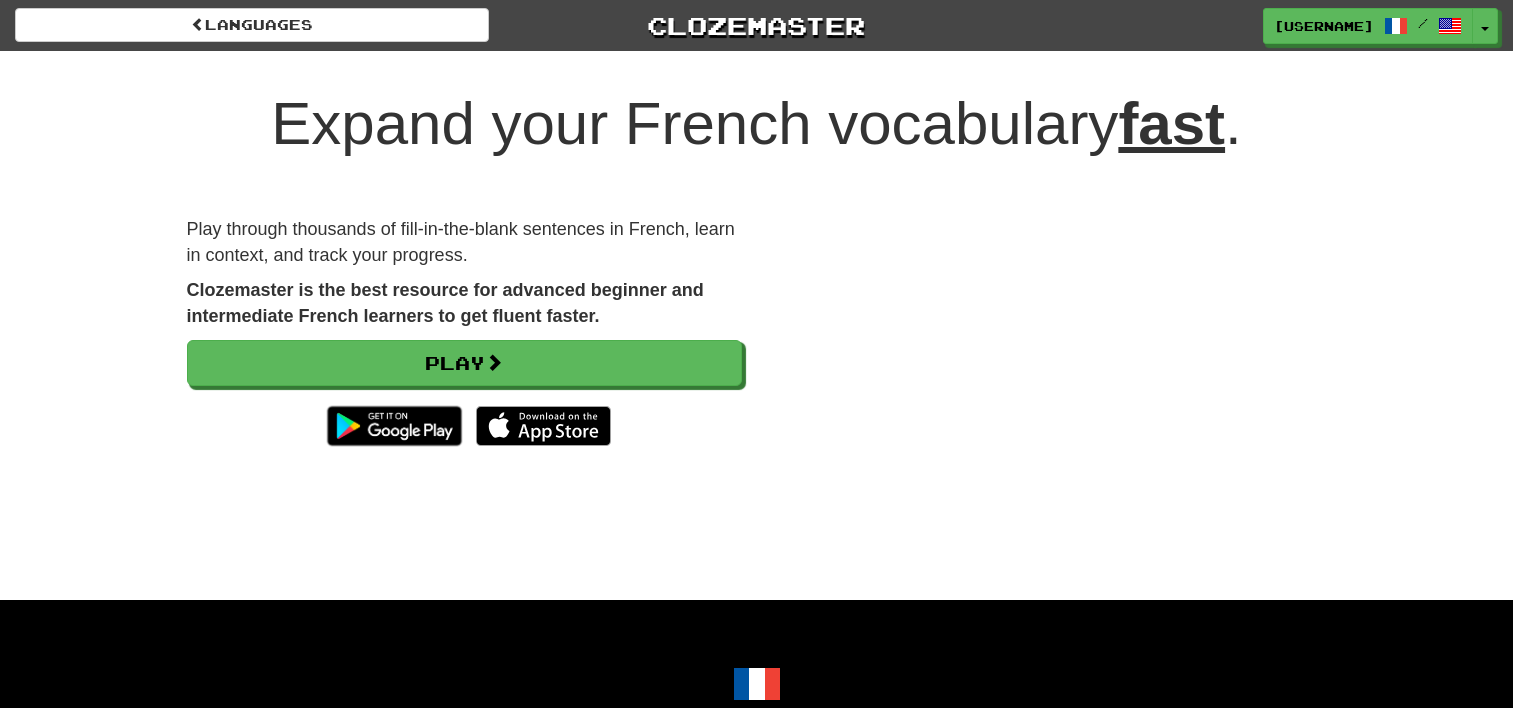 scroll, scrollTop: 0, scrollLeft: 0, axis: both 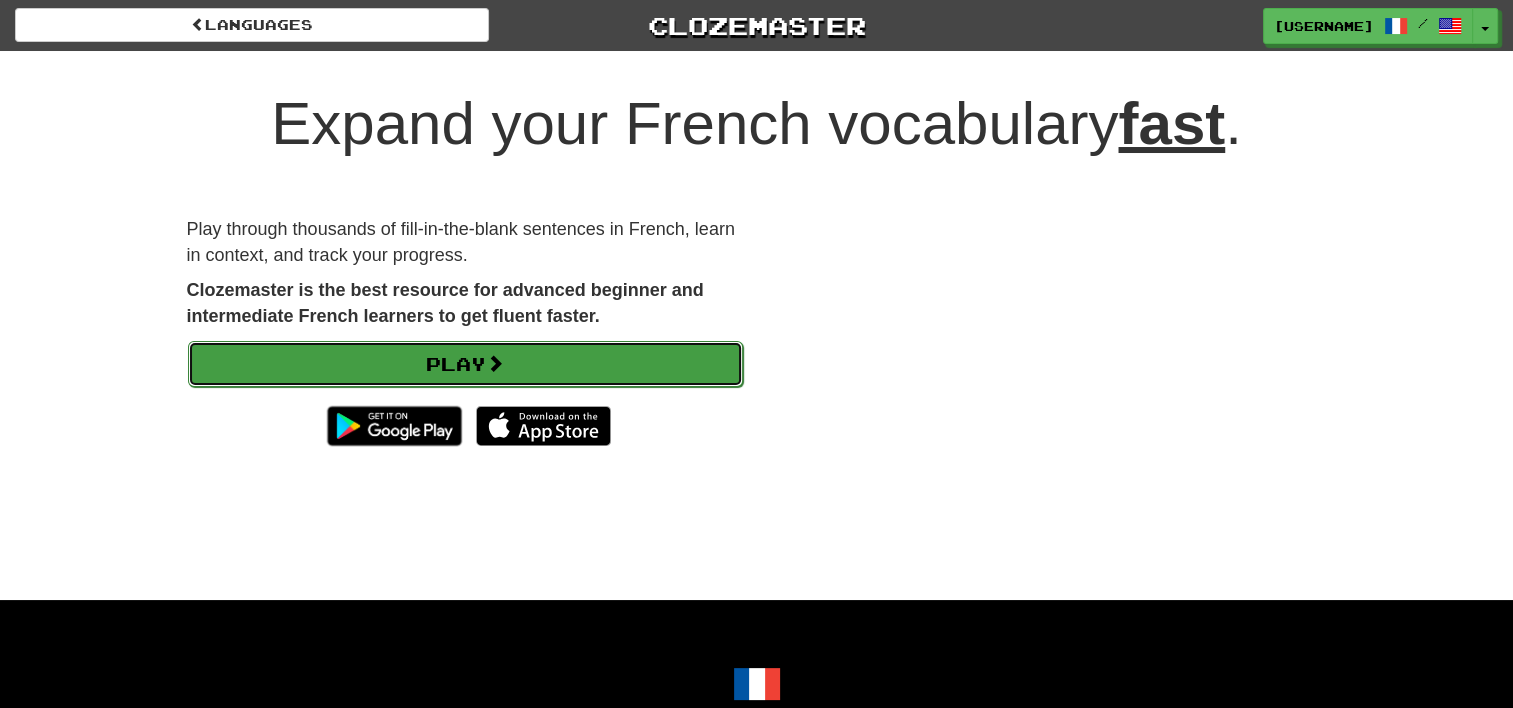 click on "Play" at bounding box center (465, 364) 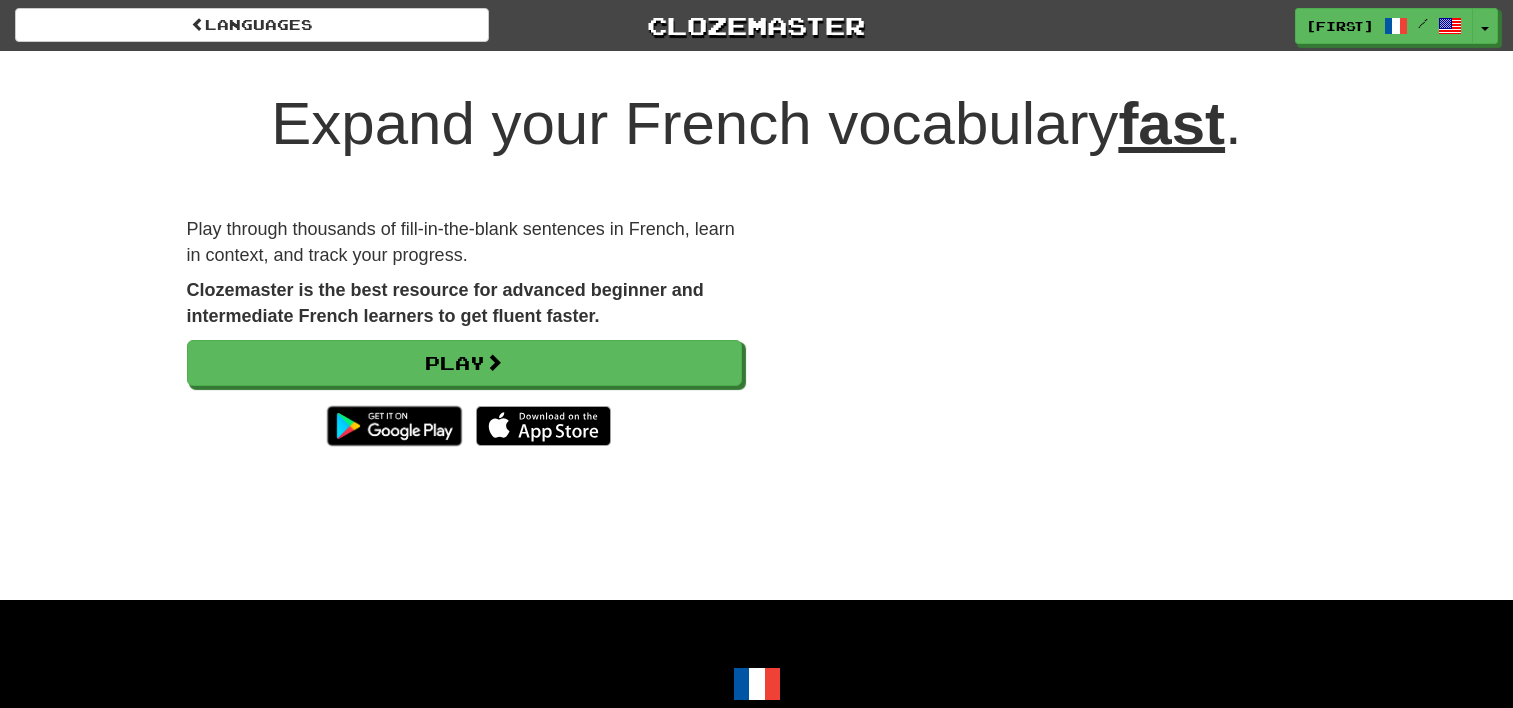 scroll, scrollTop: 0, scrollLeft: 0, axis: both 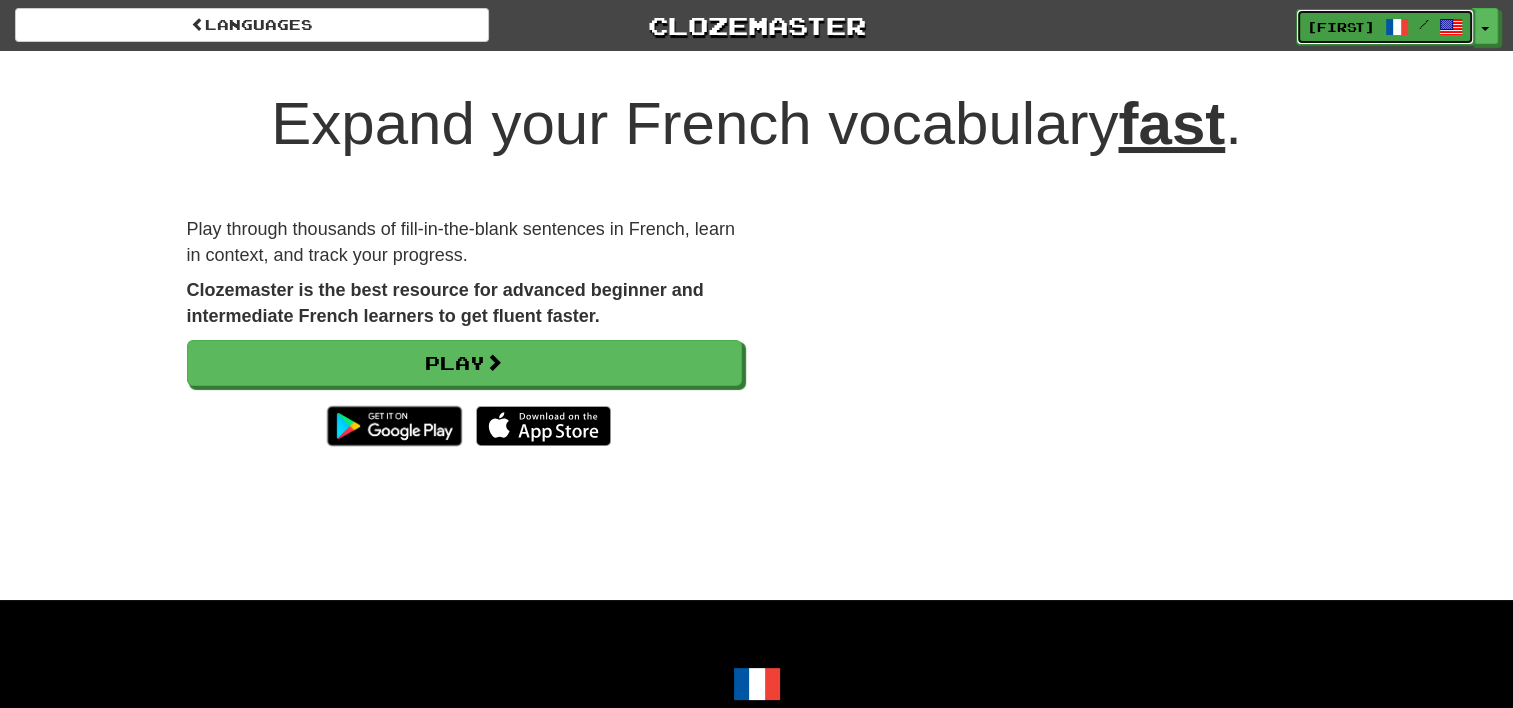 click on "[USERNAME]" at bounding box center (1341, 27) 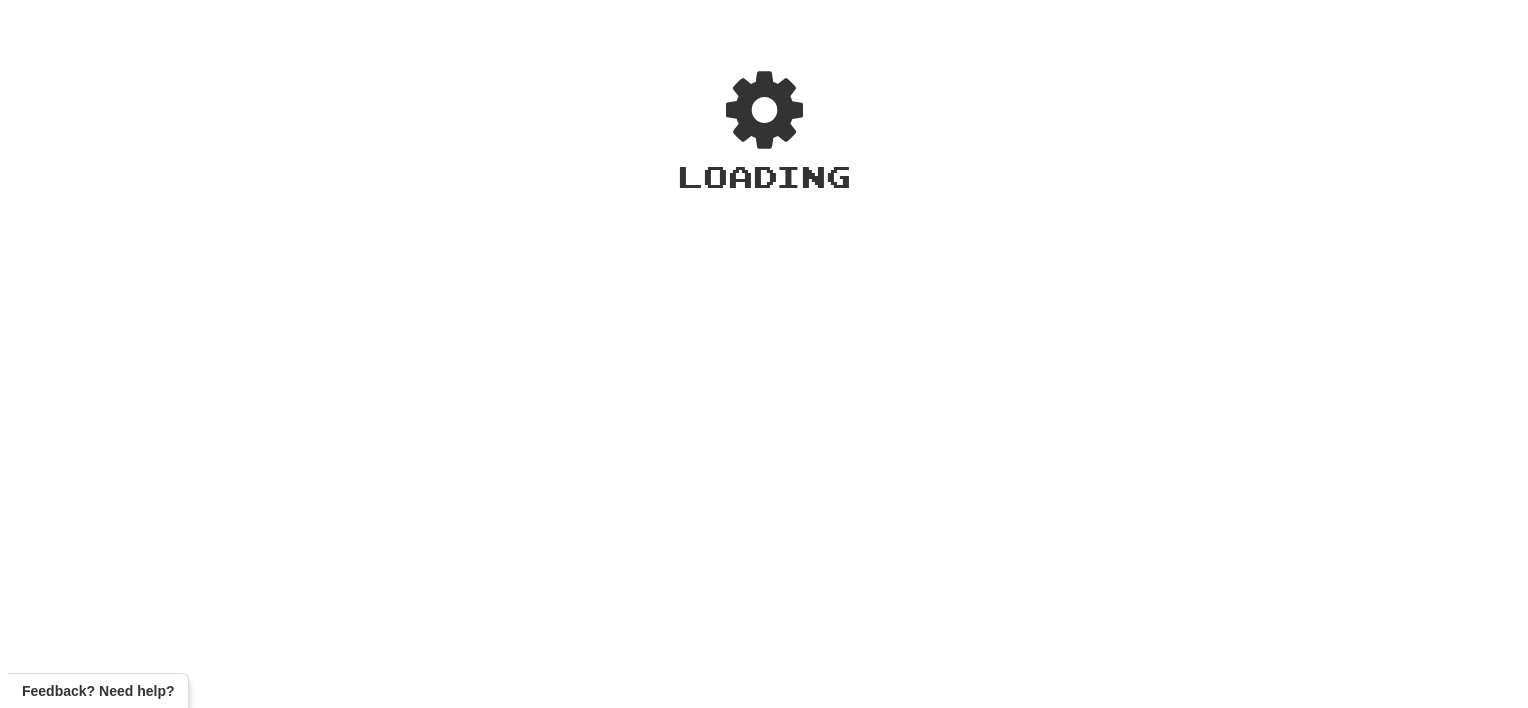 scroll, scrollTop: 0, scrollLeft: 0, axis: both 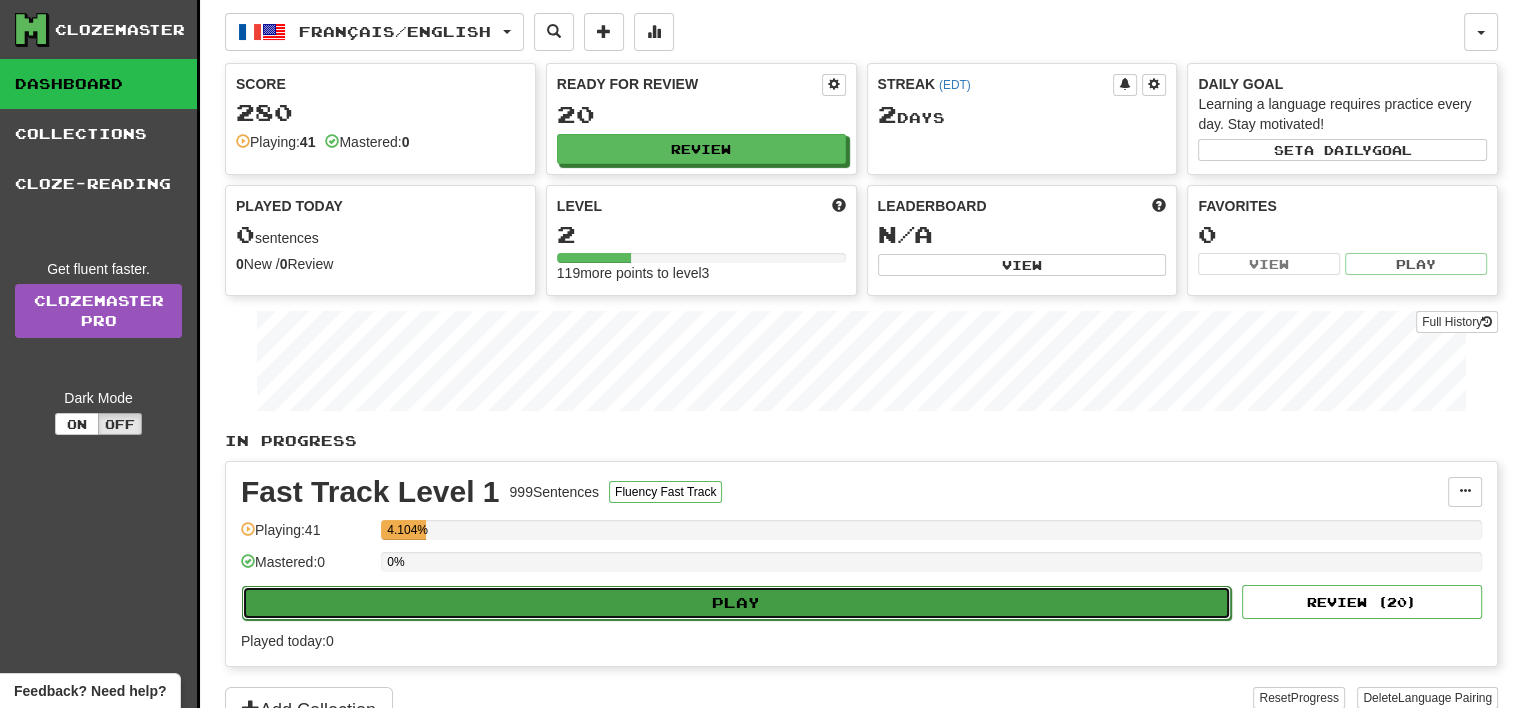 click on "Play" at bounding box center [736, 603] 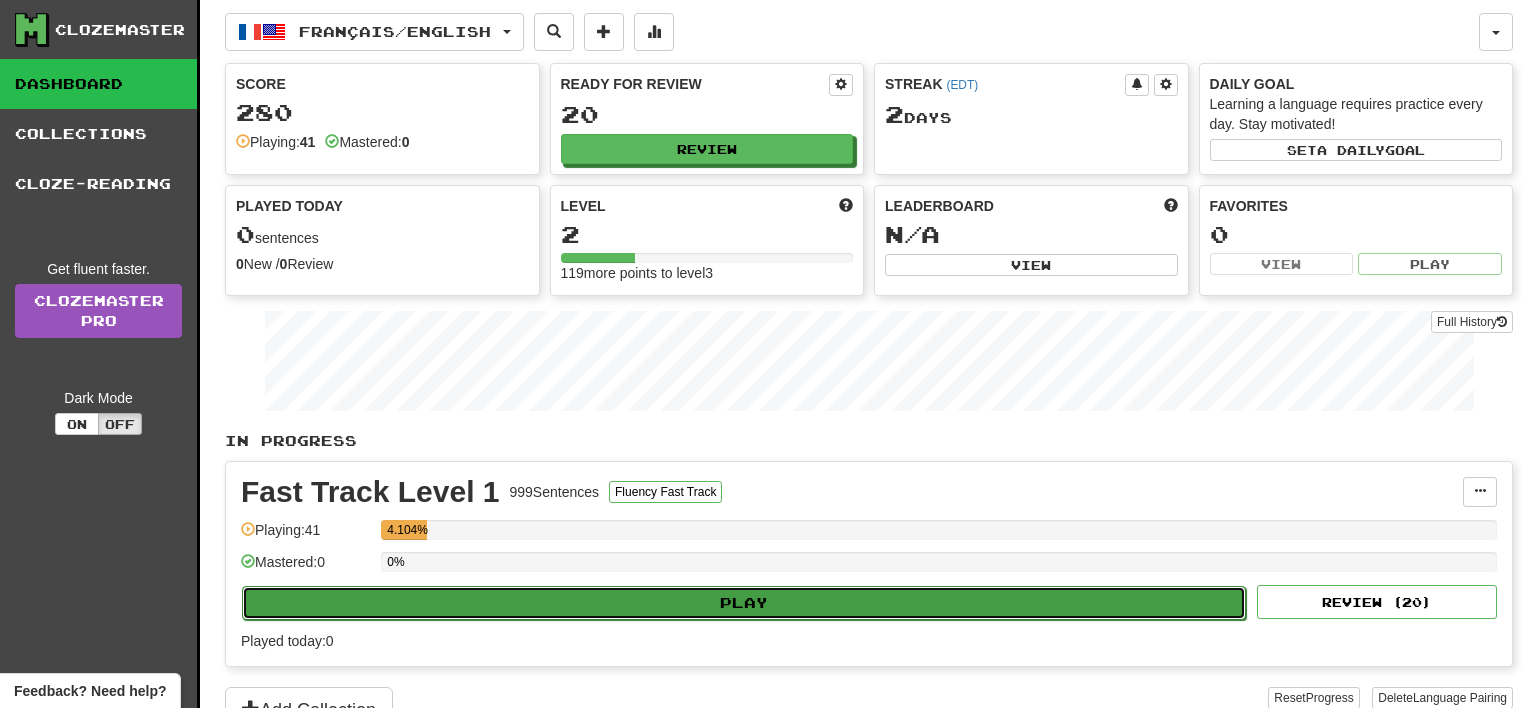 select on "**" 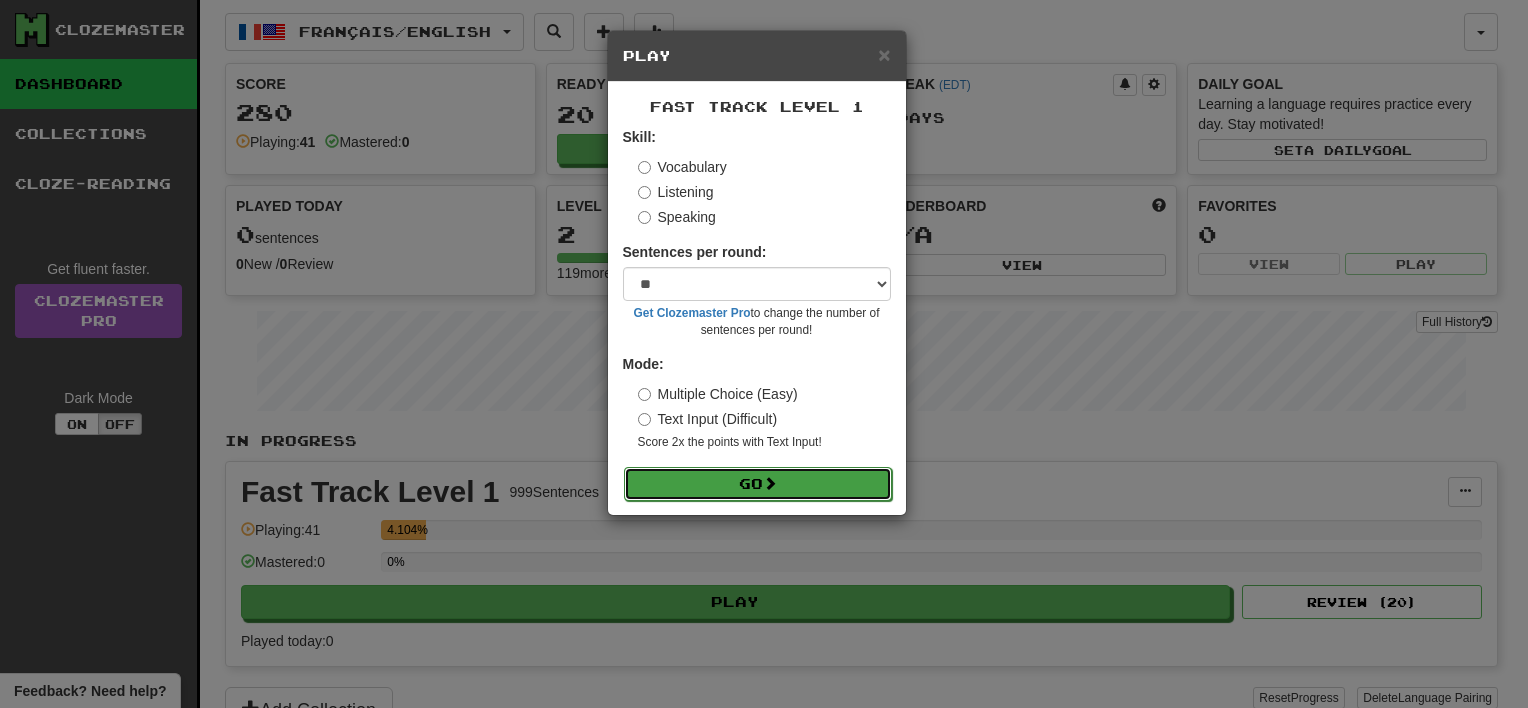 click on "Go" at bounding box center (758, 484) 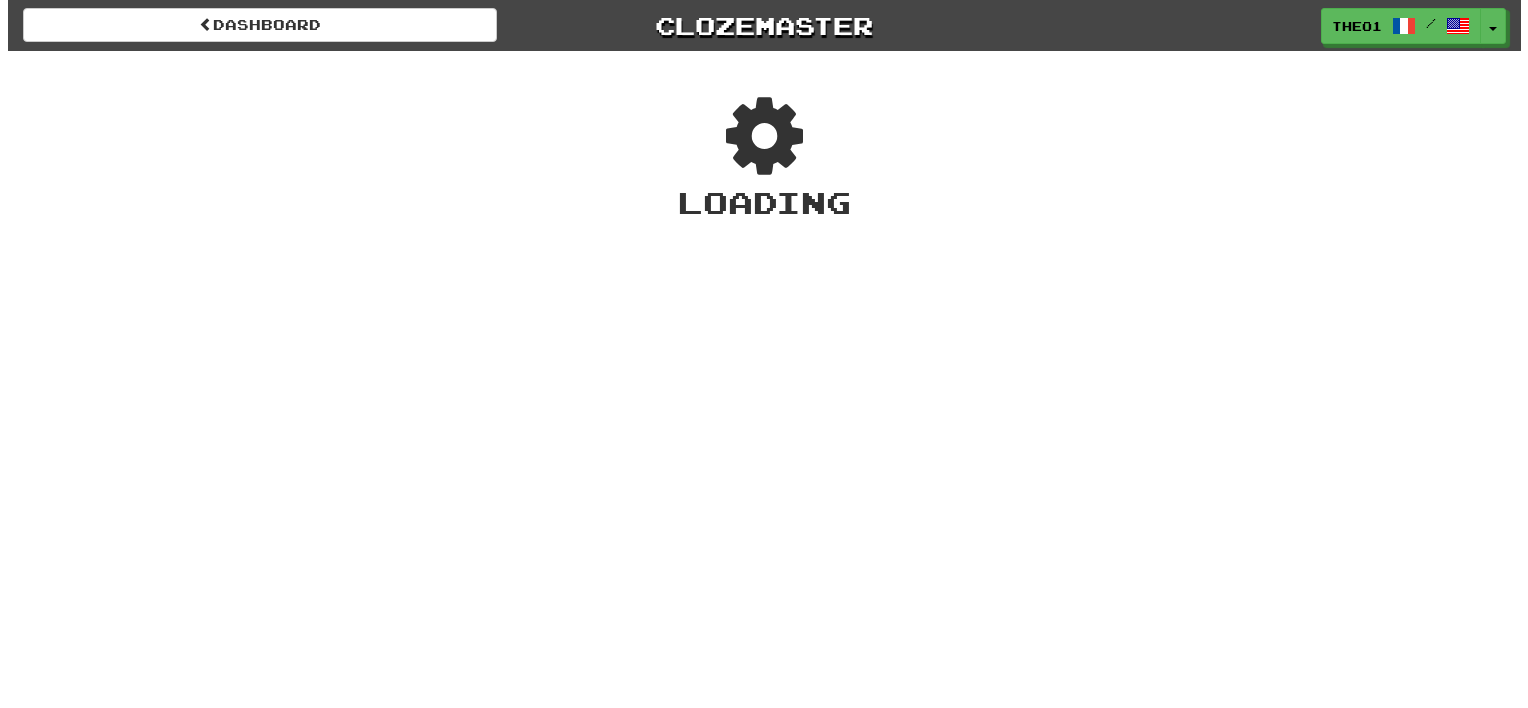scroll, scrollTop: 0, scrollLeft: 0, axis: both 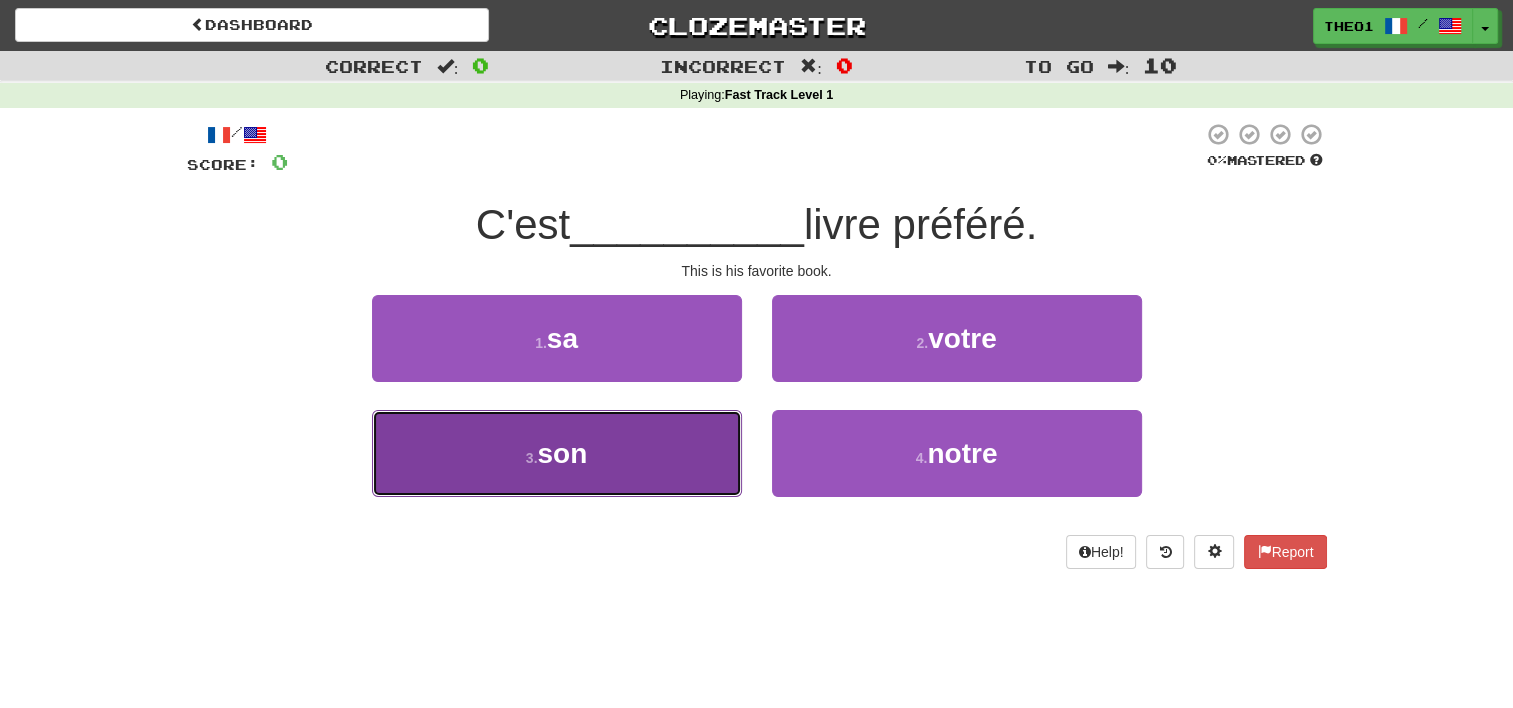 click on "son" at bounding box center [562, 453] 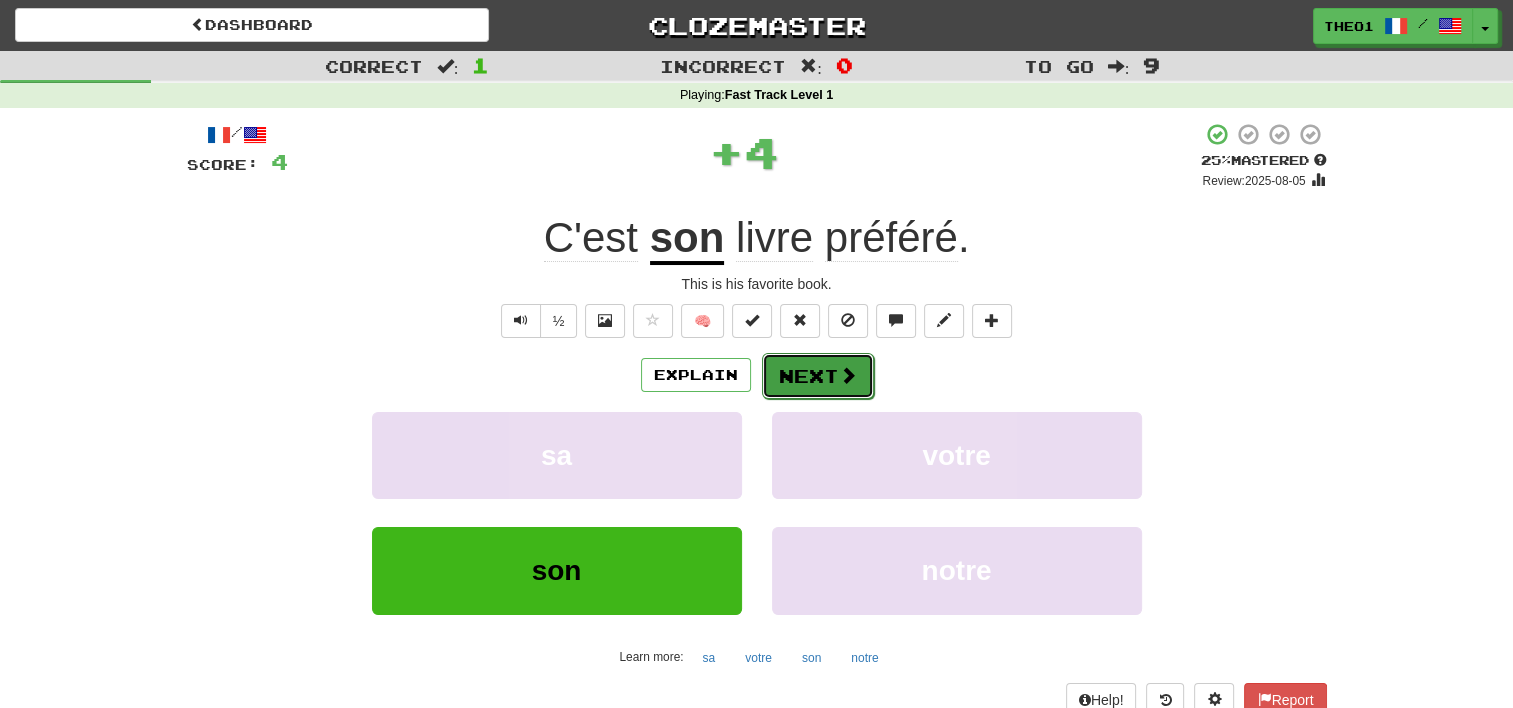 click on "Next" at bounding box center (818, 376) 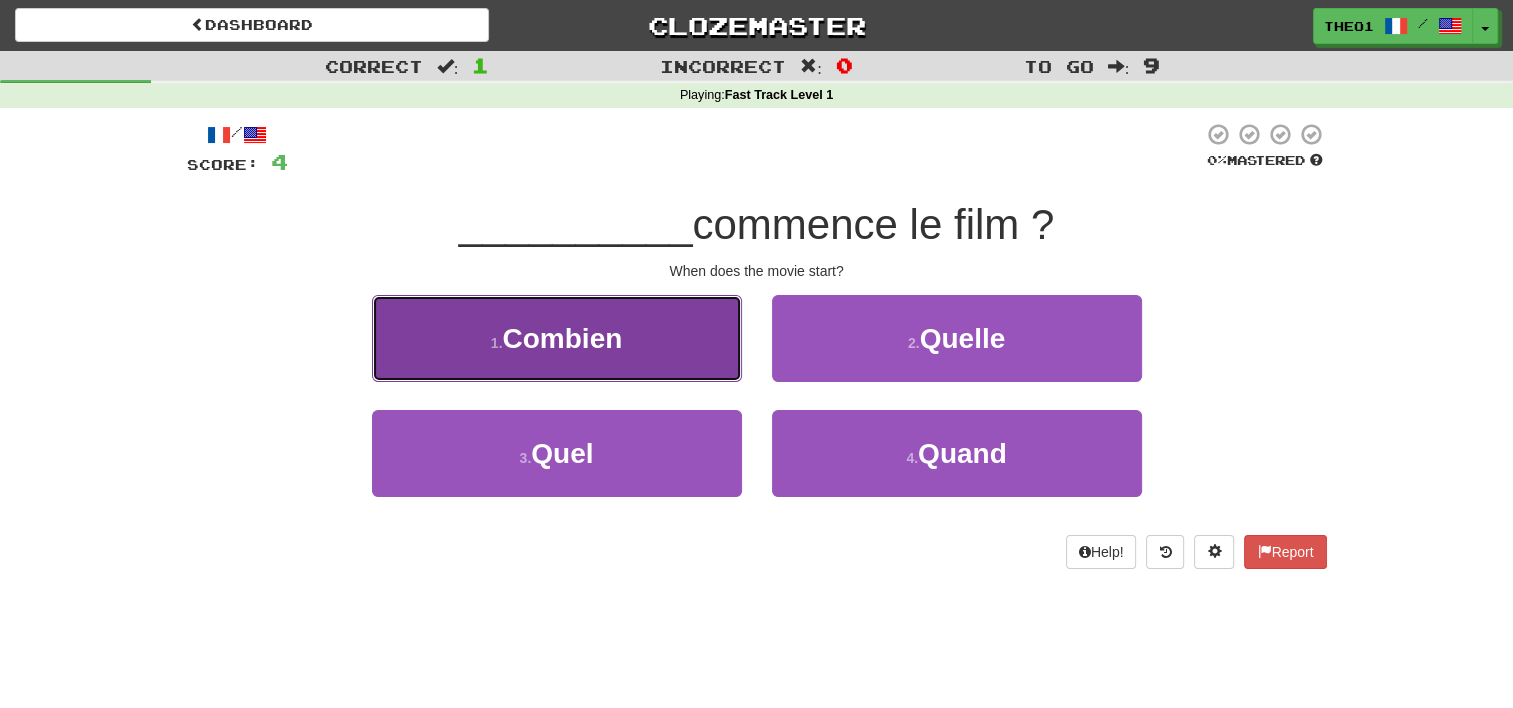 click on "Combien" at bounding box center [562, 338] 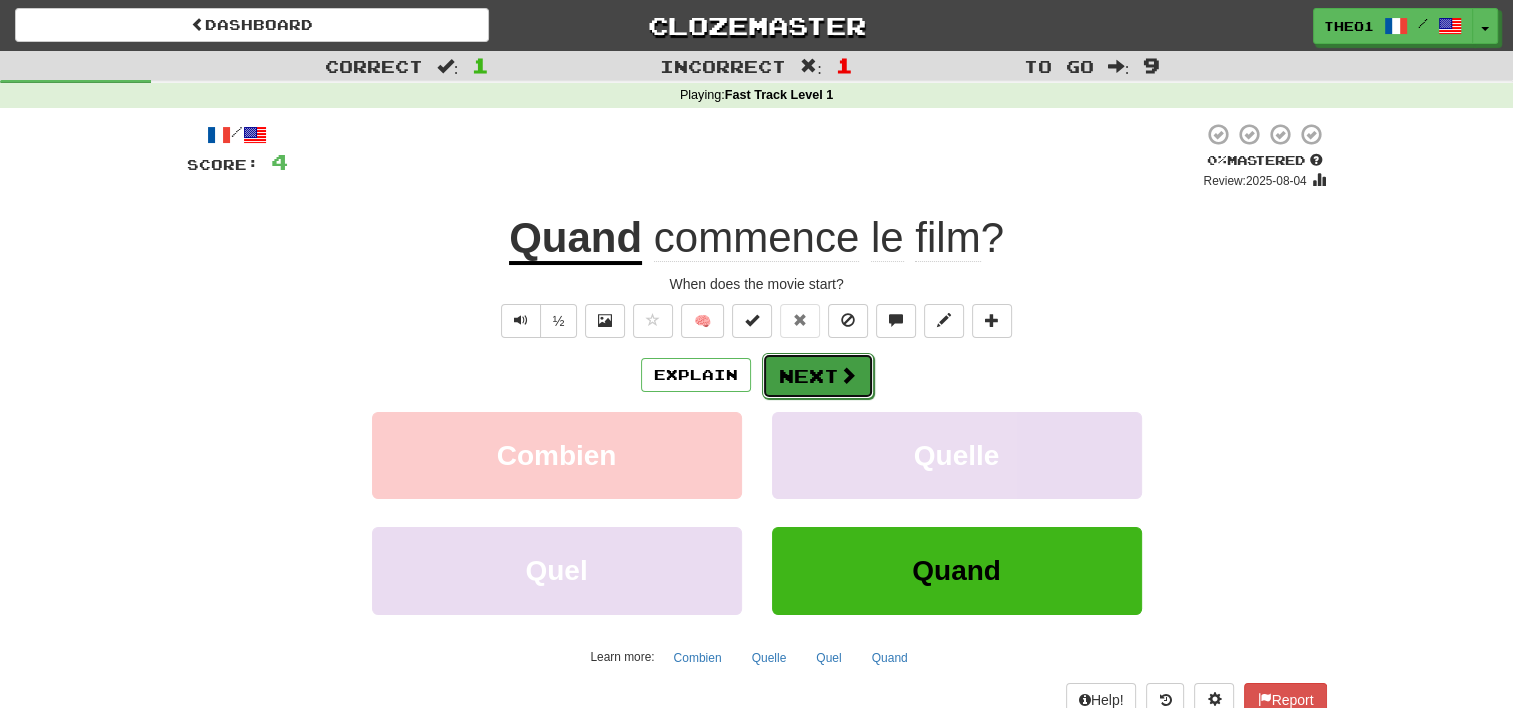 click on "Next" at bounding box center (818, 376) 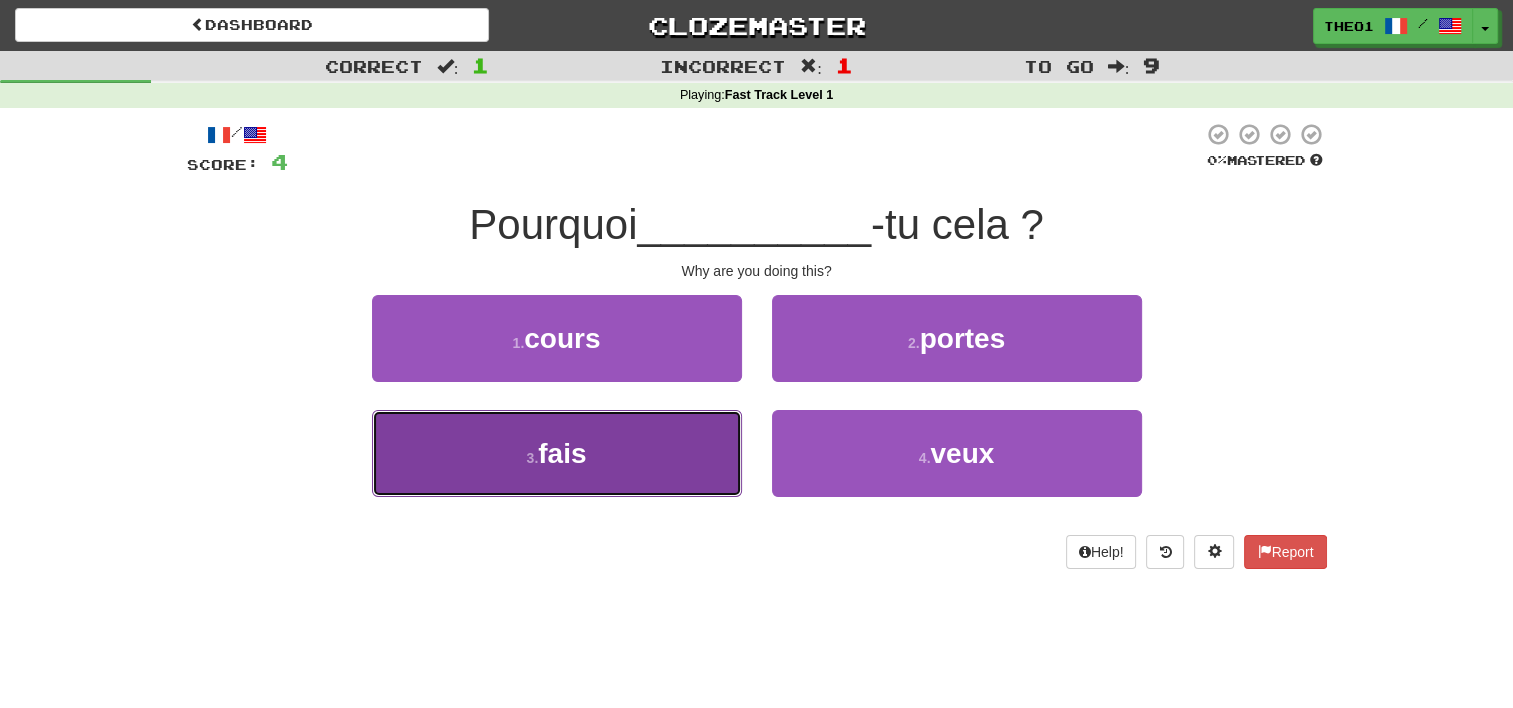 click on "fais" at bounding box center (562, 453) 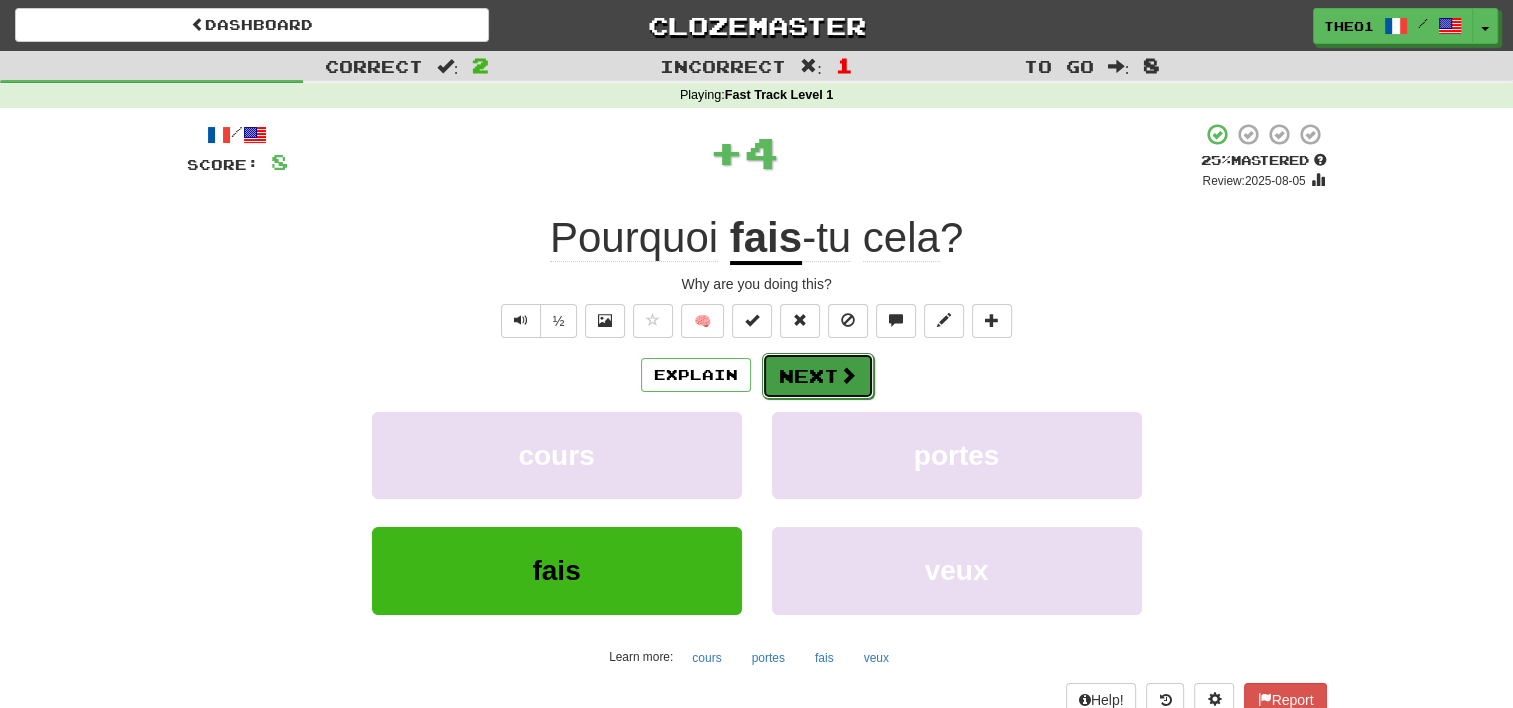 click on "Next" at bounding box center (818, 376) 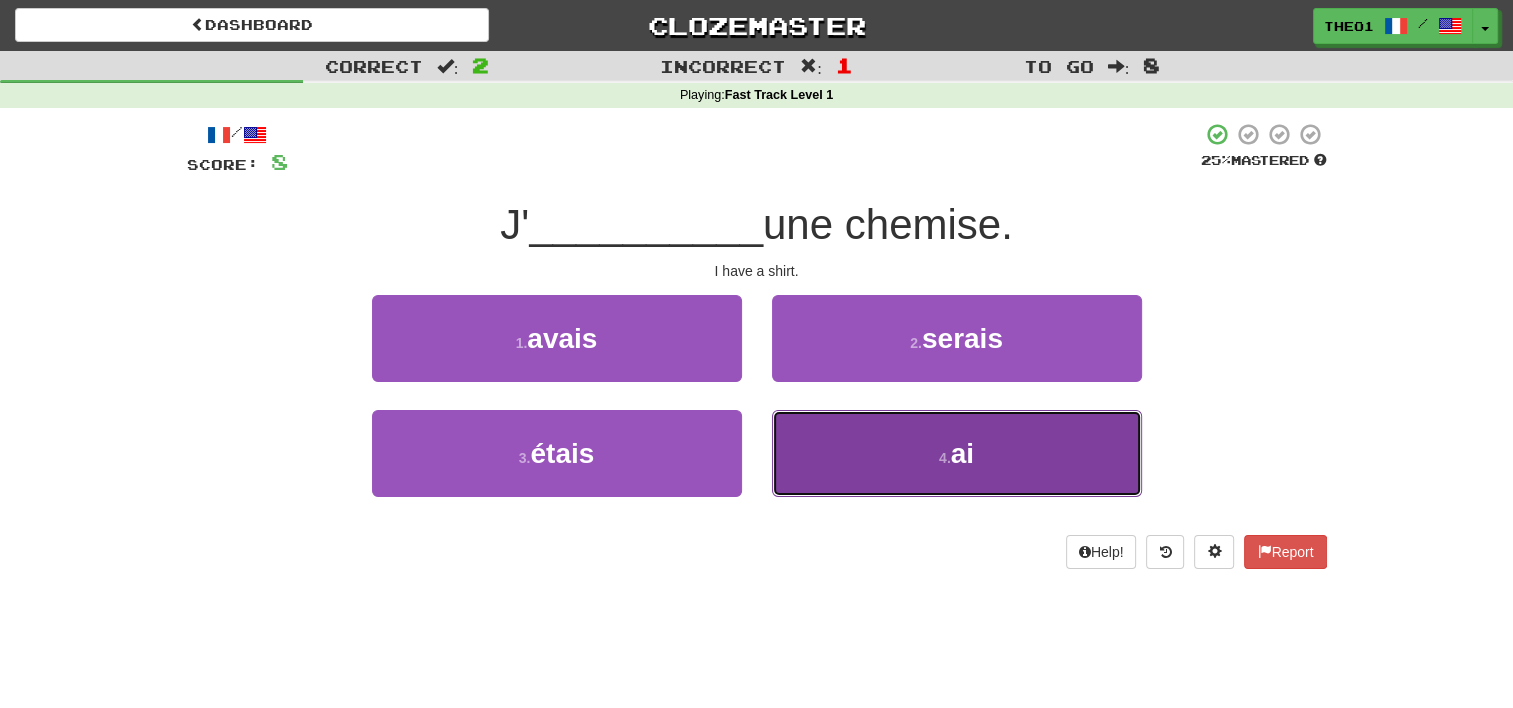 click on "ai" at bounding box center [962, 453] 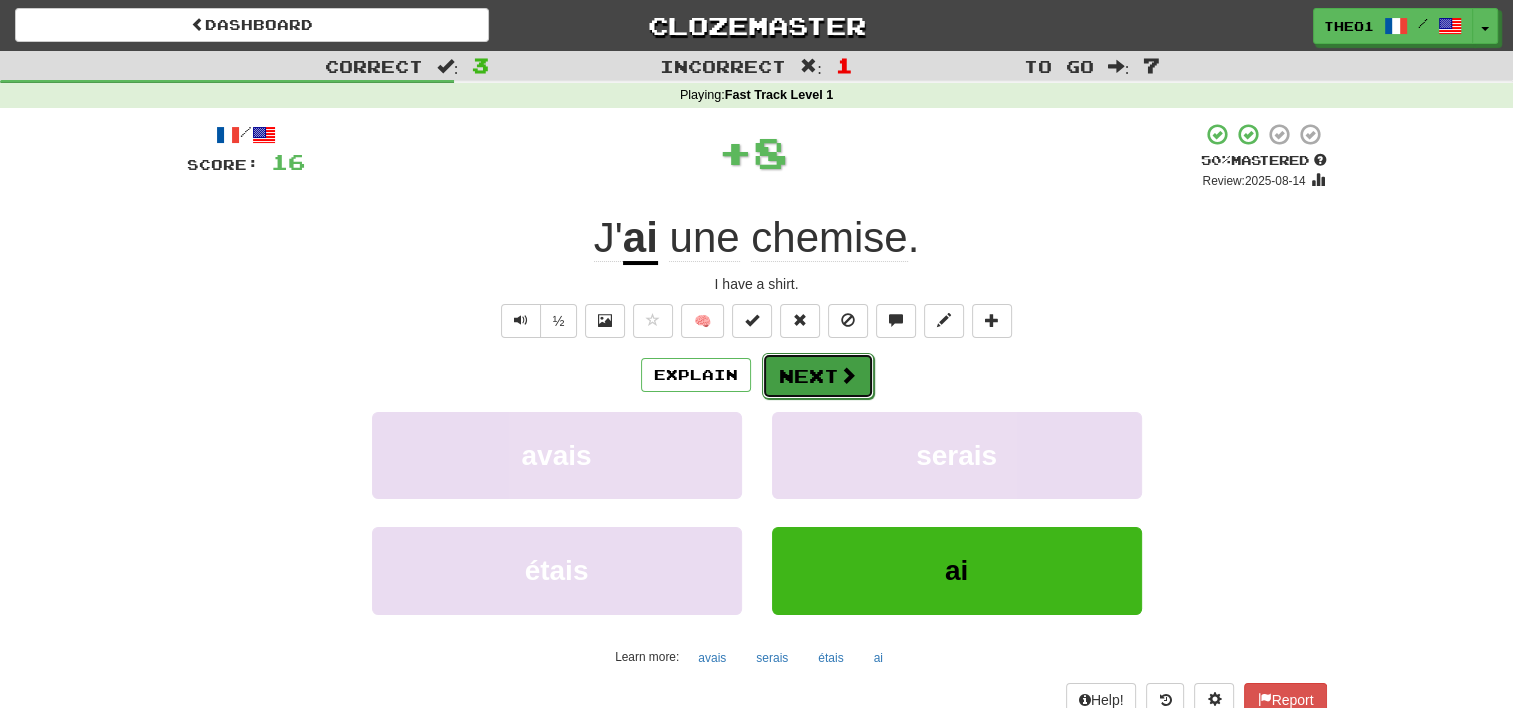 click on "Next" at bounding box center [818, 376] 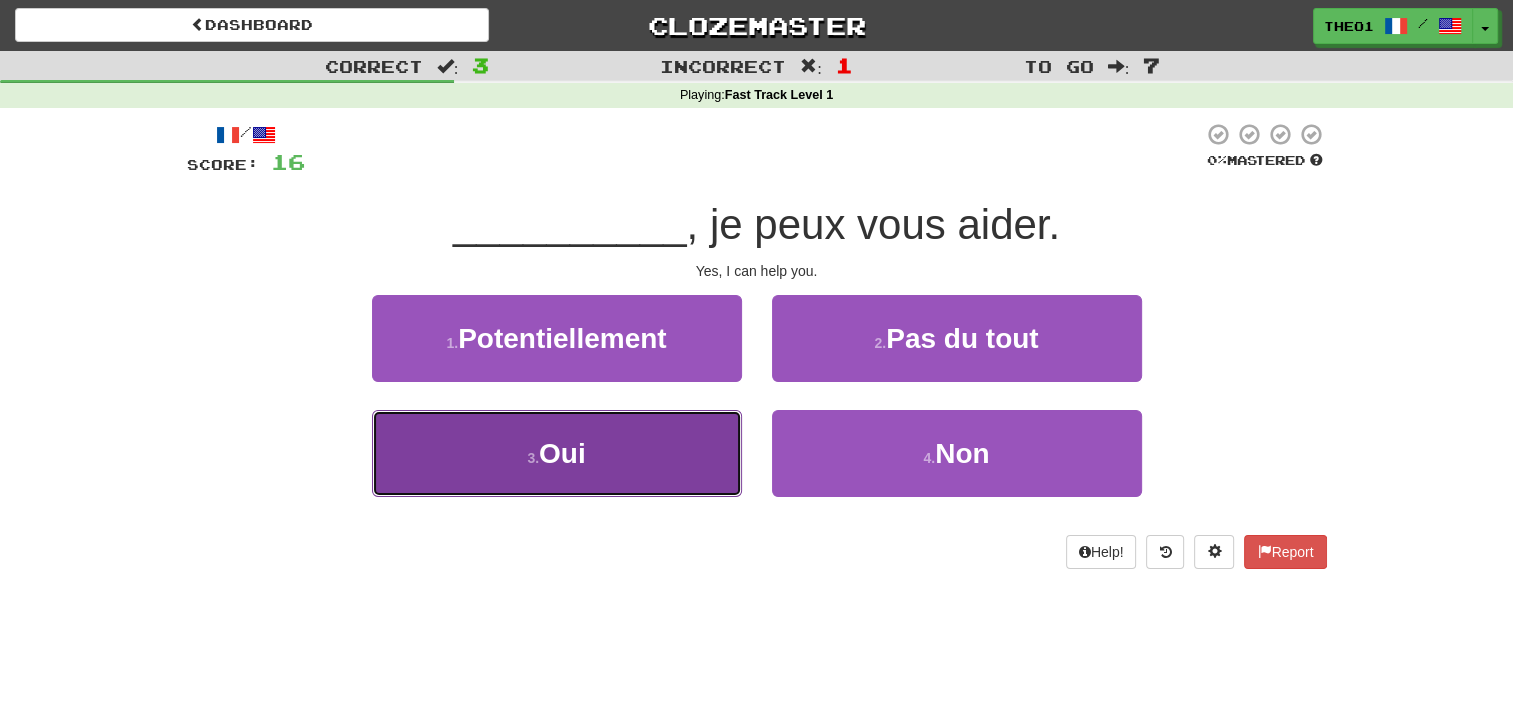 click on "Oui" at bounding box center (562, 453) 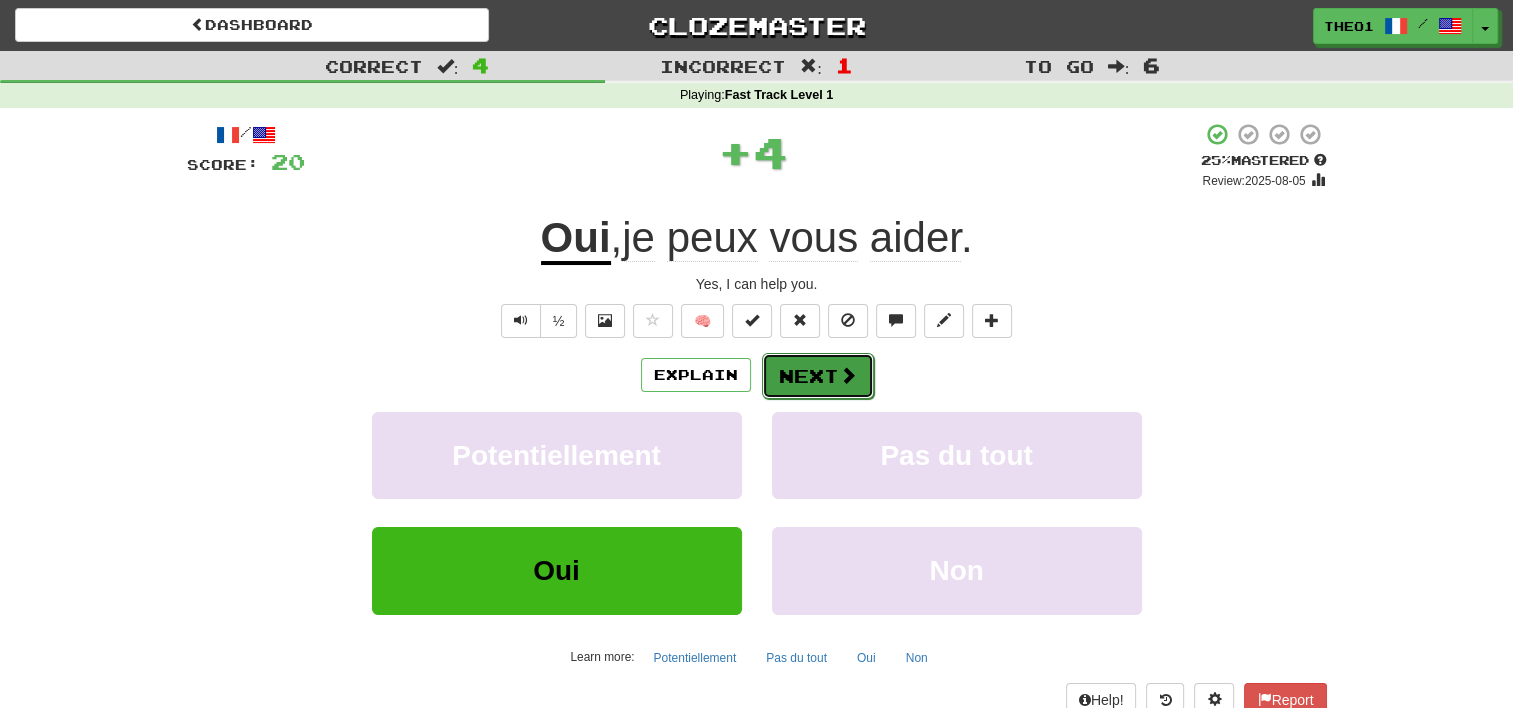 click on "Next" at bounding box center (818, 376) 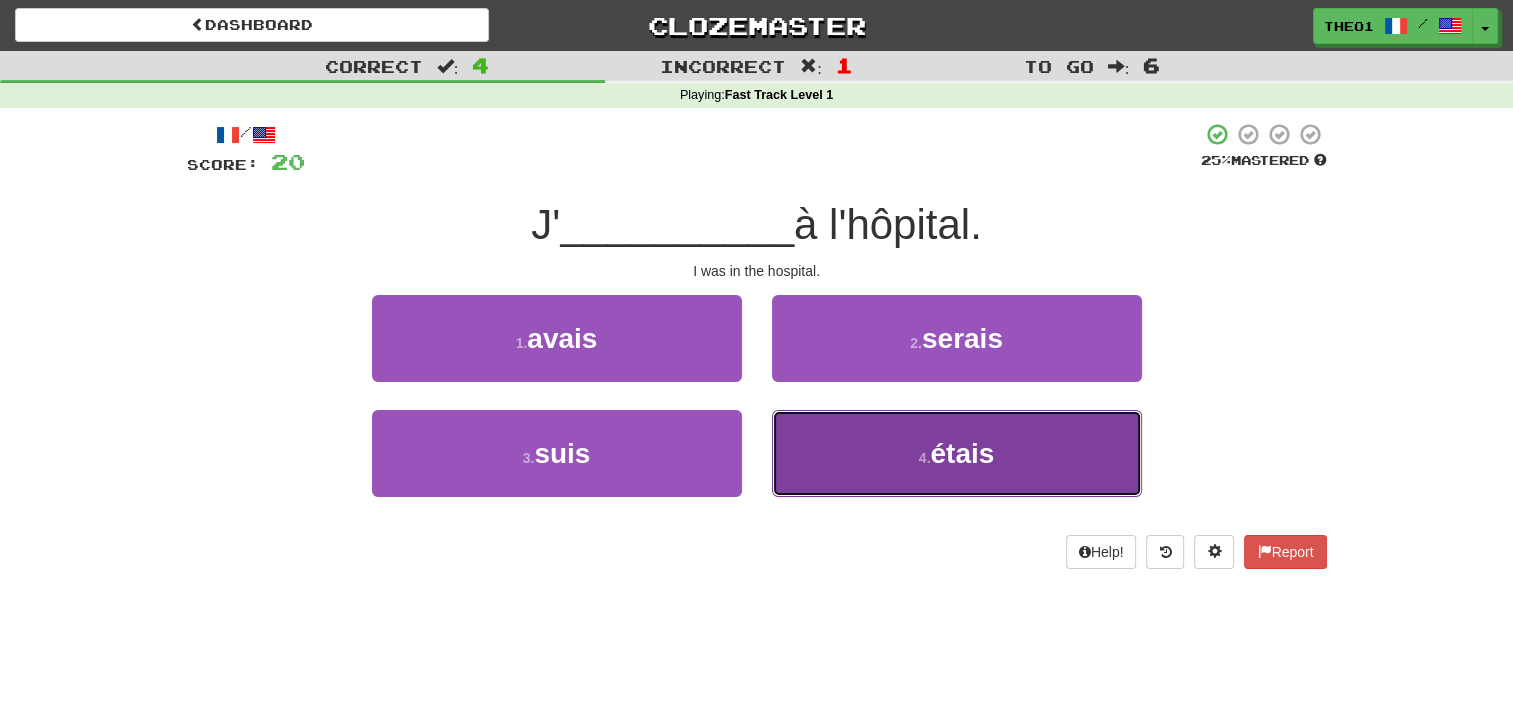 click on "étais" at bounding box center (962, 453) 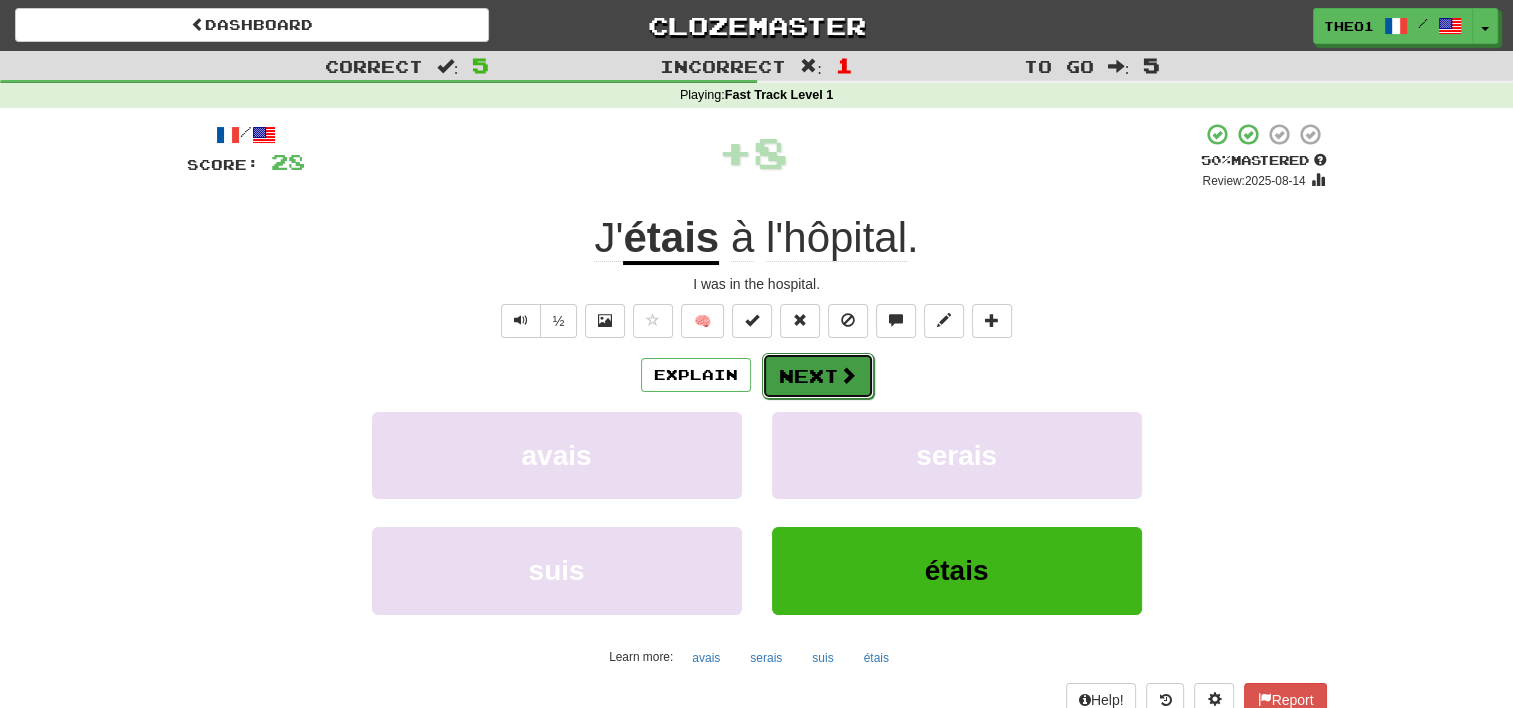 click on "Next" at bounding box center (818, 376) 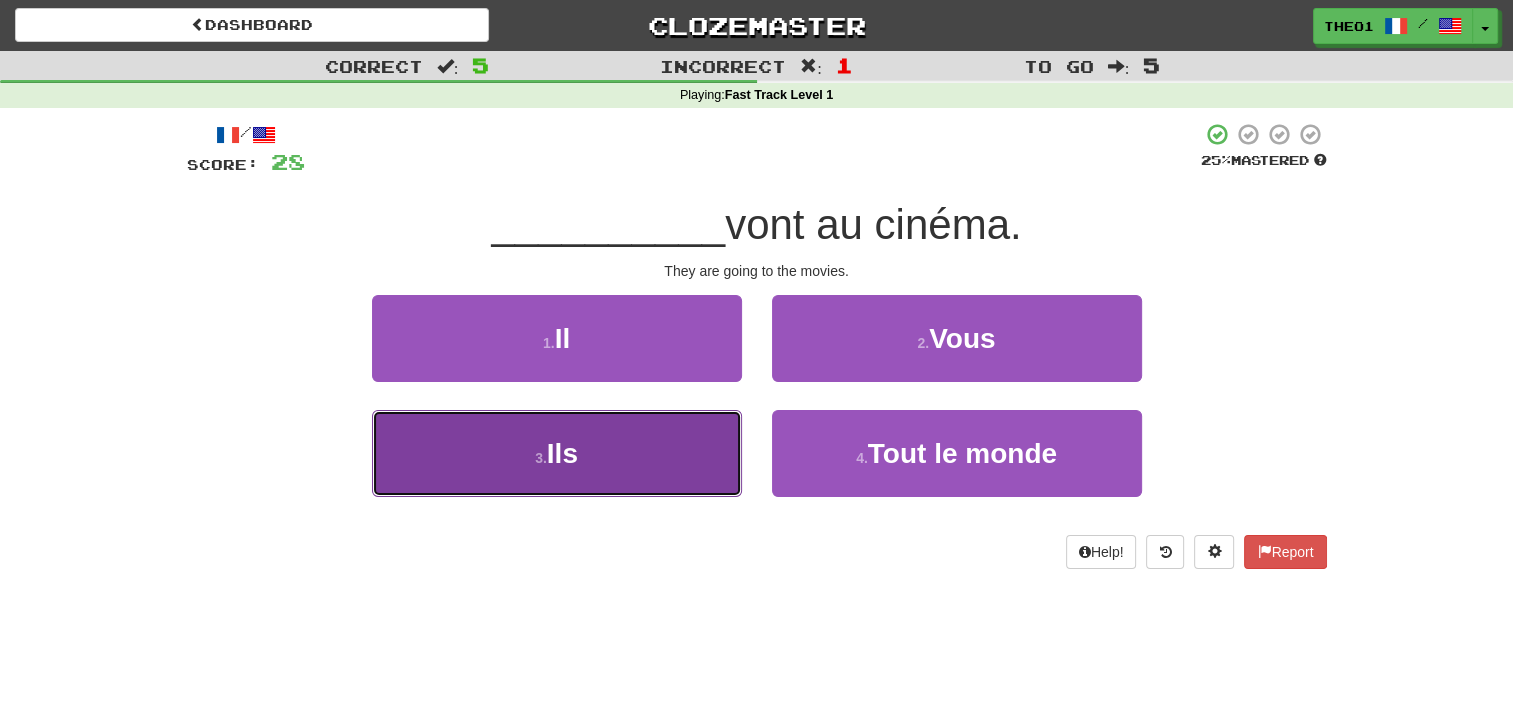 click on "Ils" at bounding box center (562, 453) 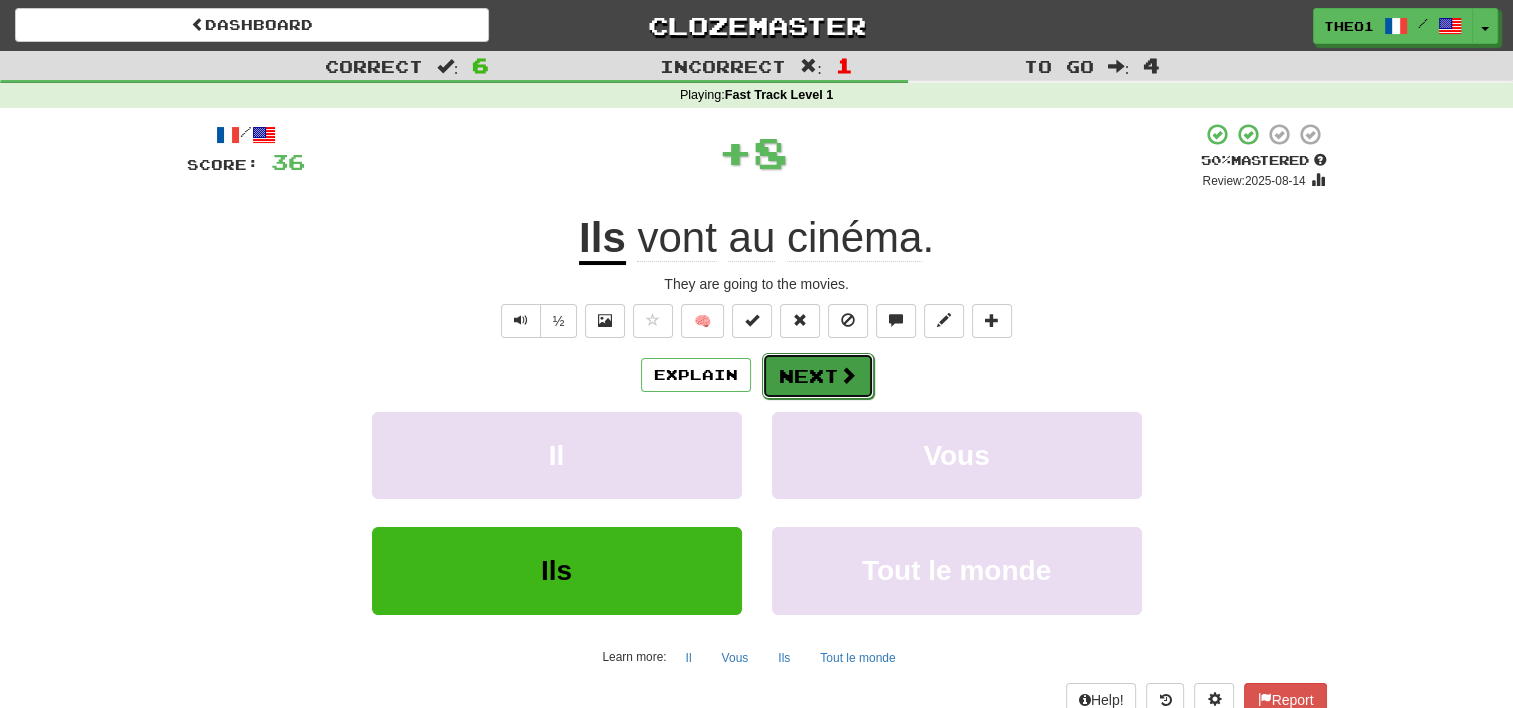 click on "Next" at bounding box center [818, 376] 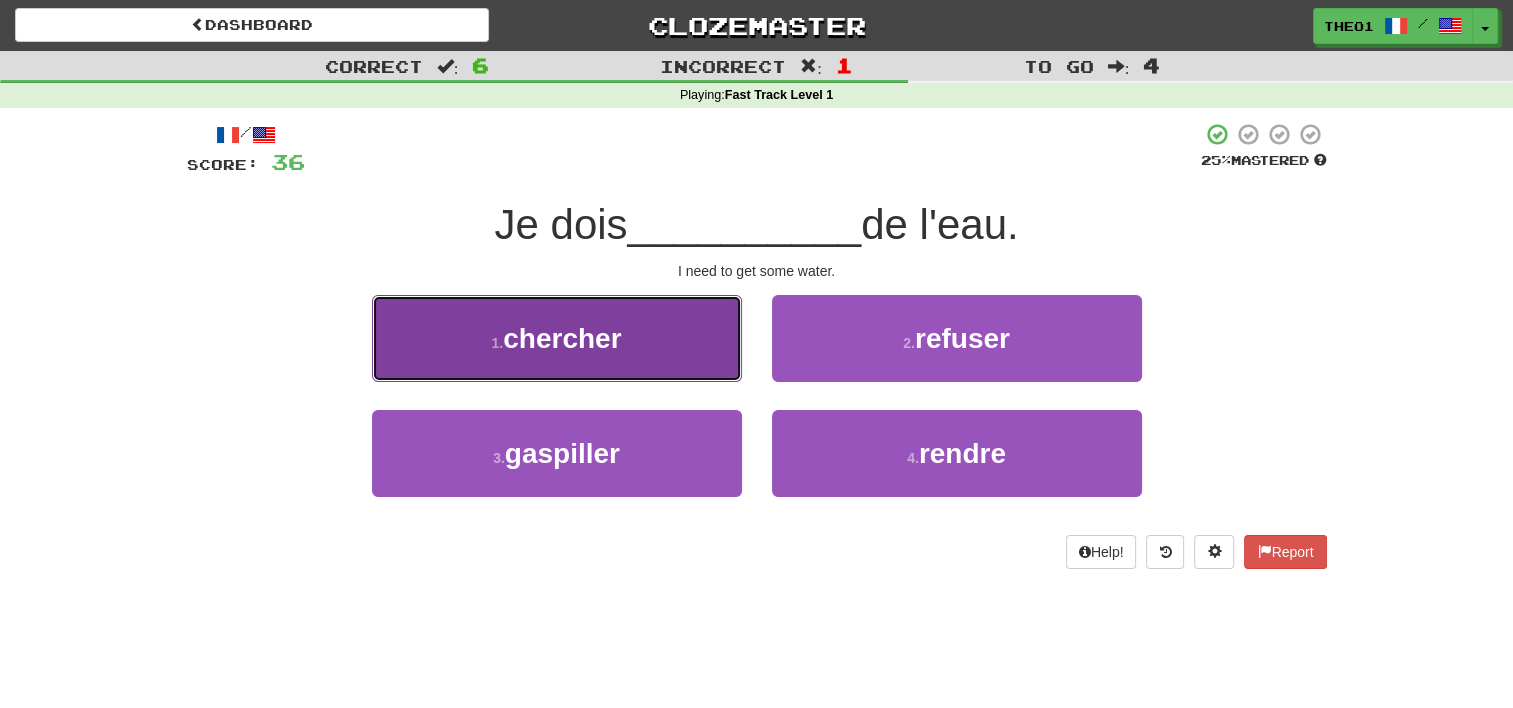 click on "chercher" at bounding box center [562, 338] 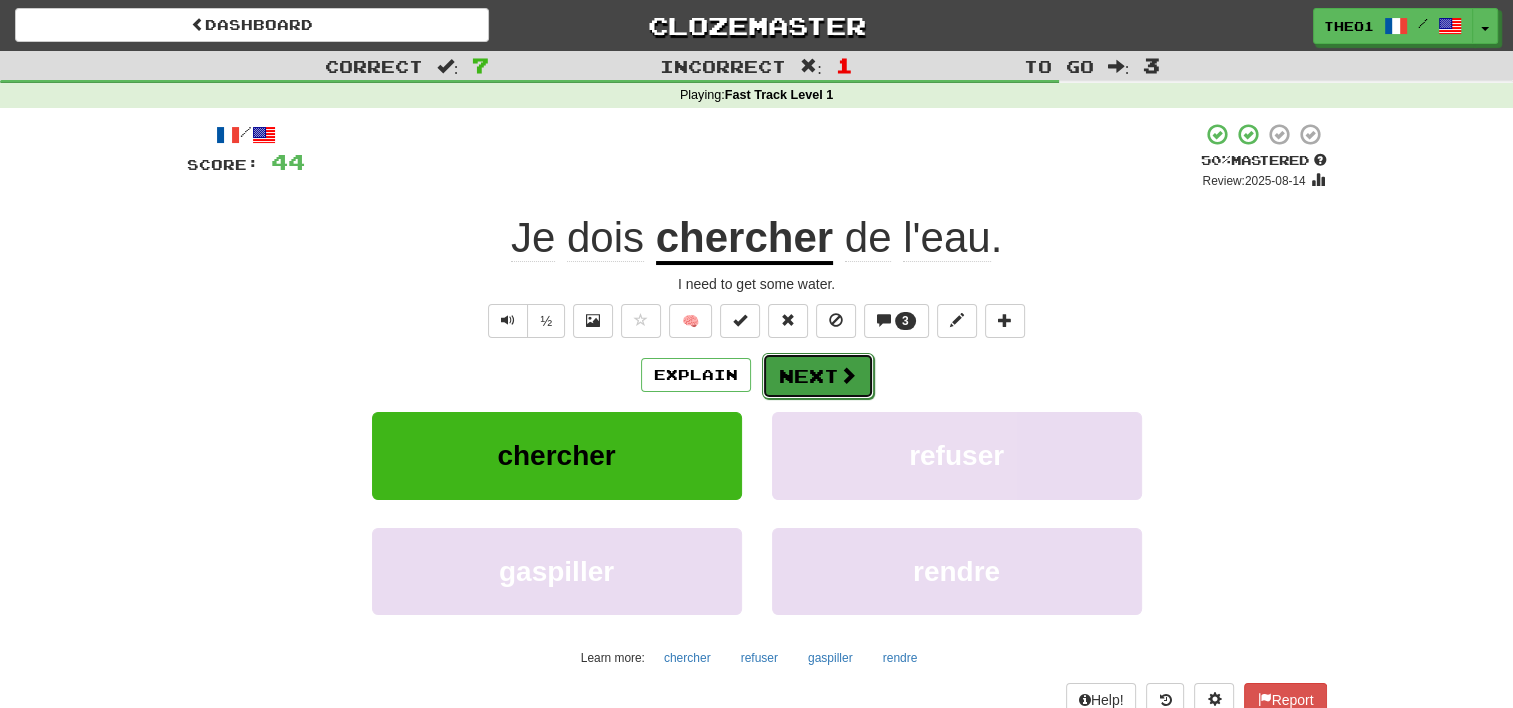 click on "Next" at bounding box center [818, 376] 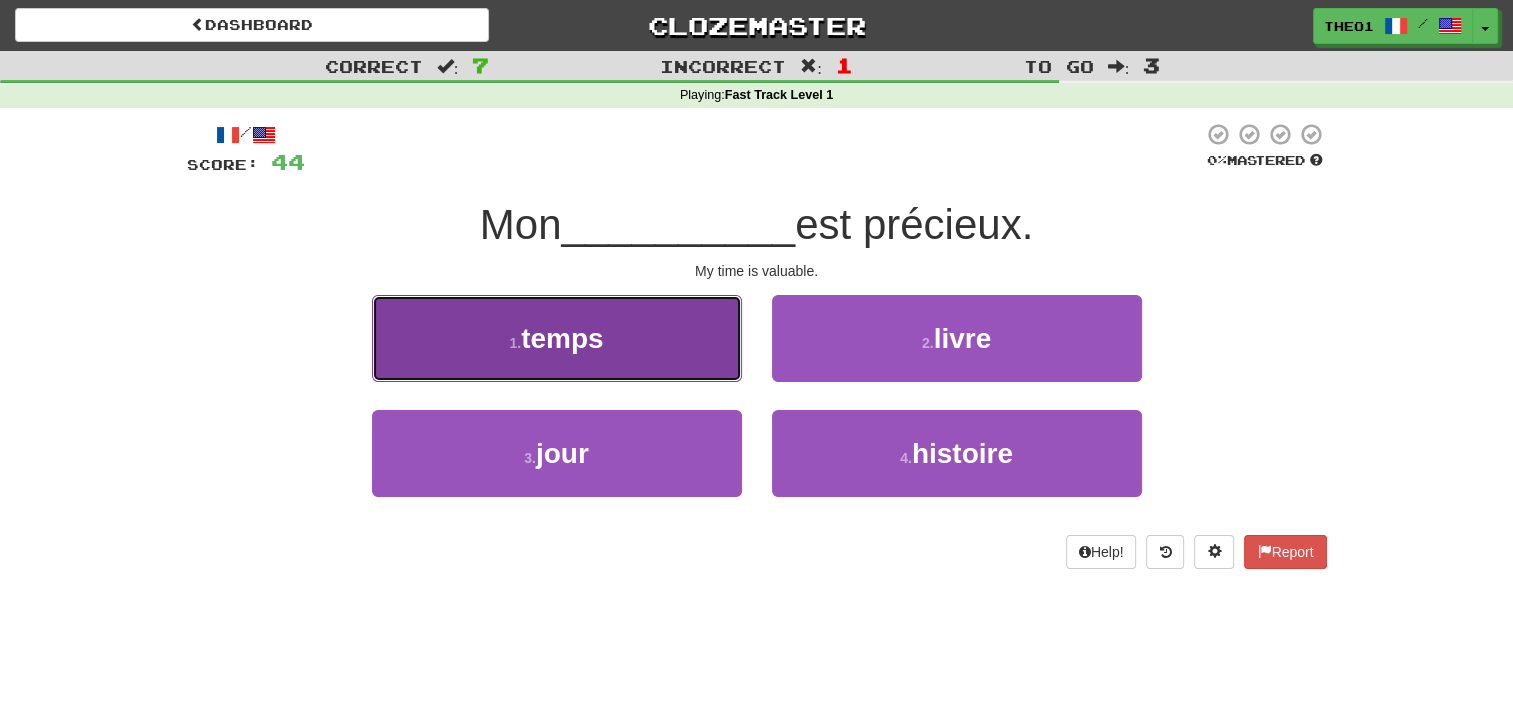 click on "temps" at bounding box center (562, 338) 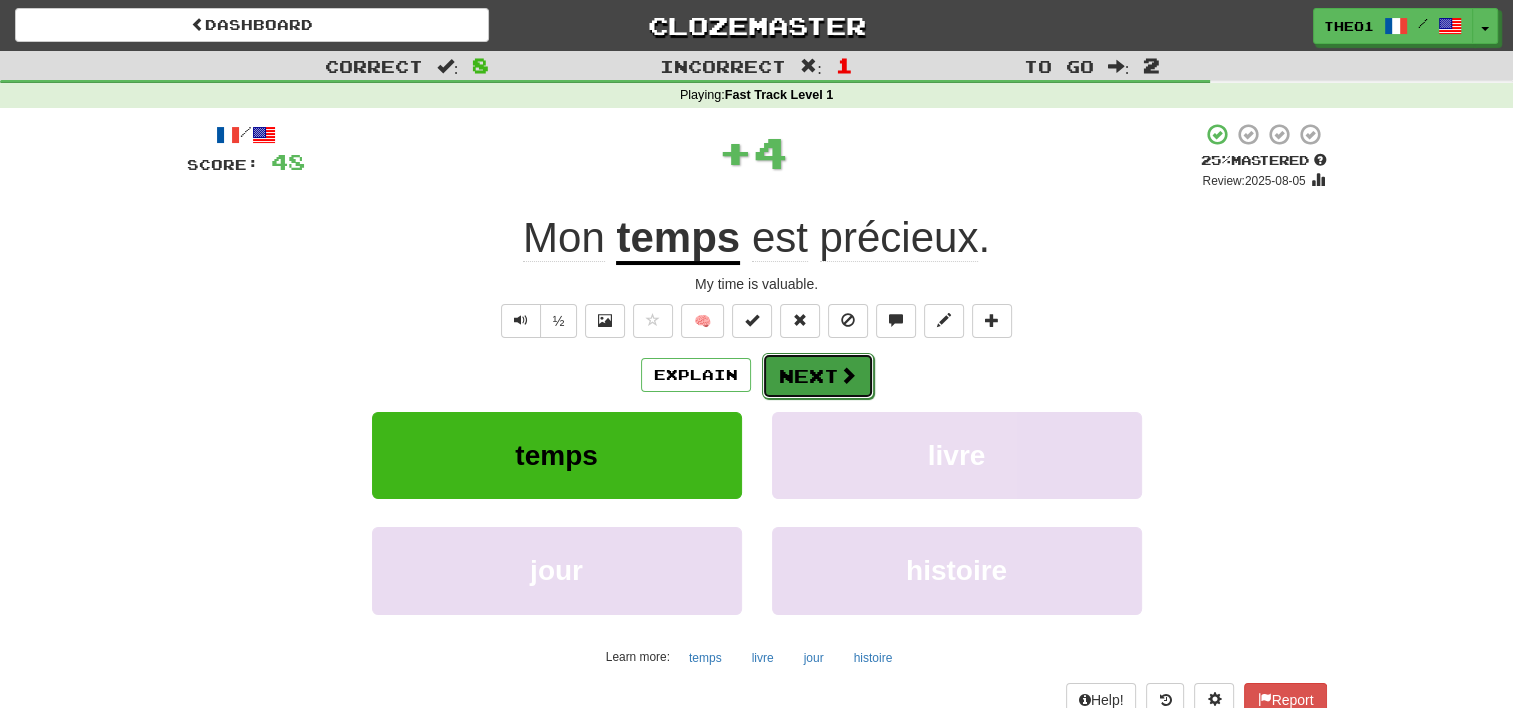 click on "Next" at bounding box center (818, 376) 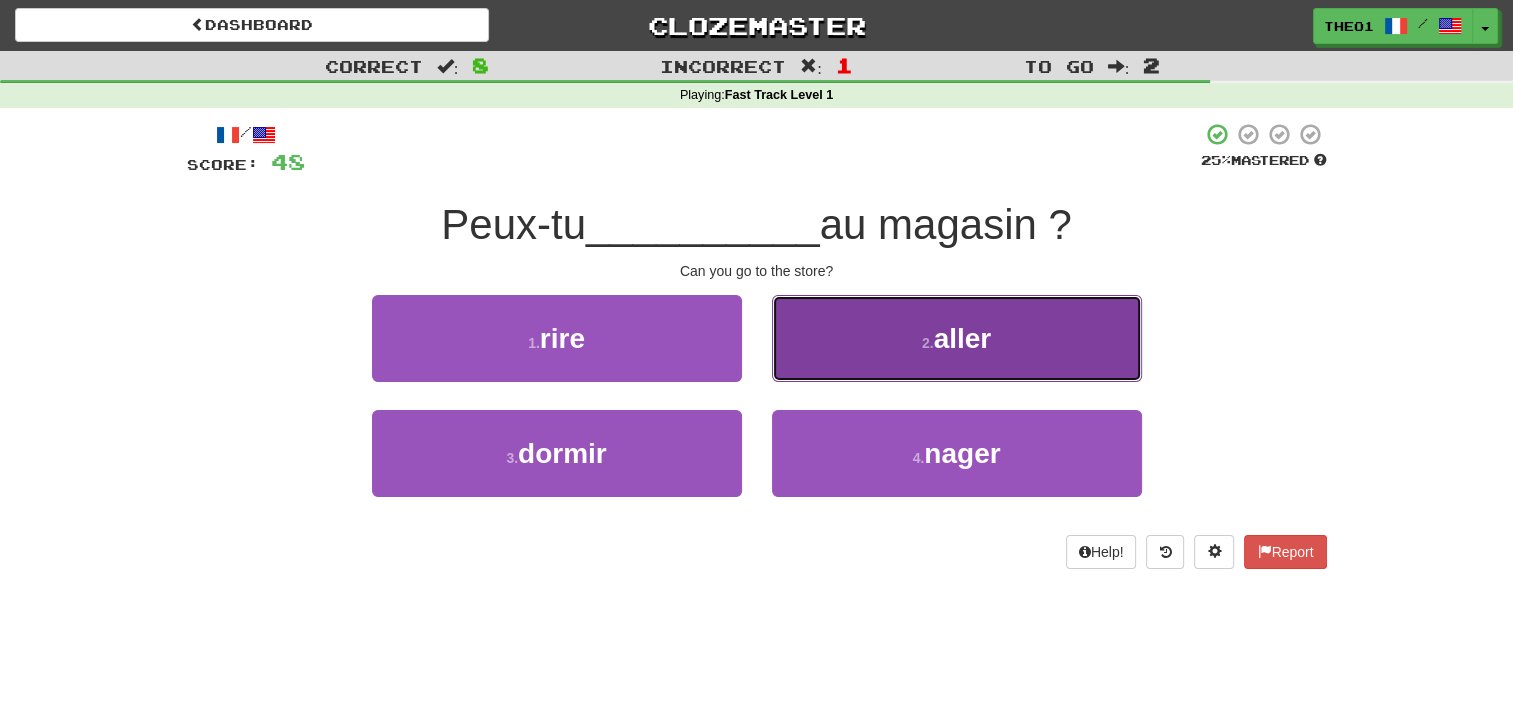 click on "aller" at bounding box center (963, 338) 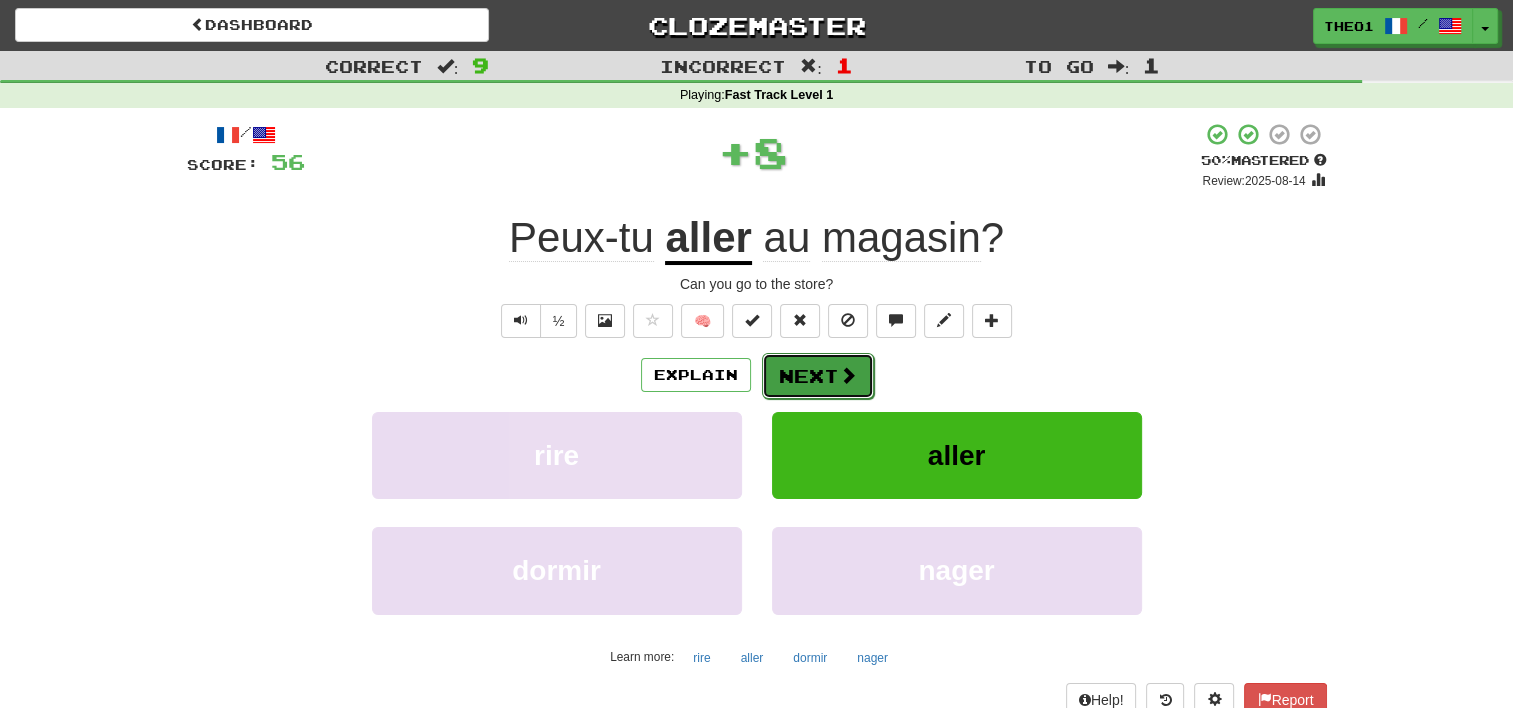 click on "Next" at bounding box center (818, 376) 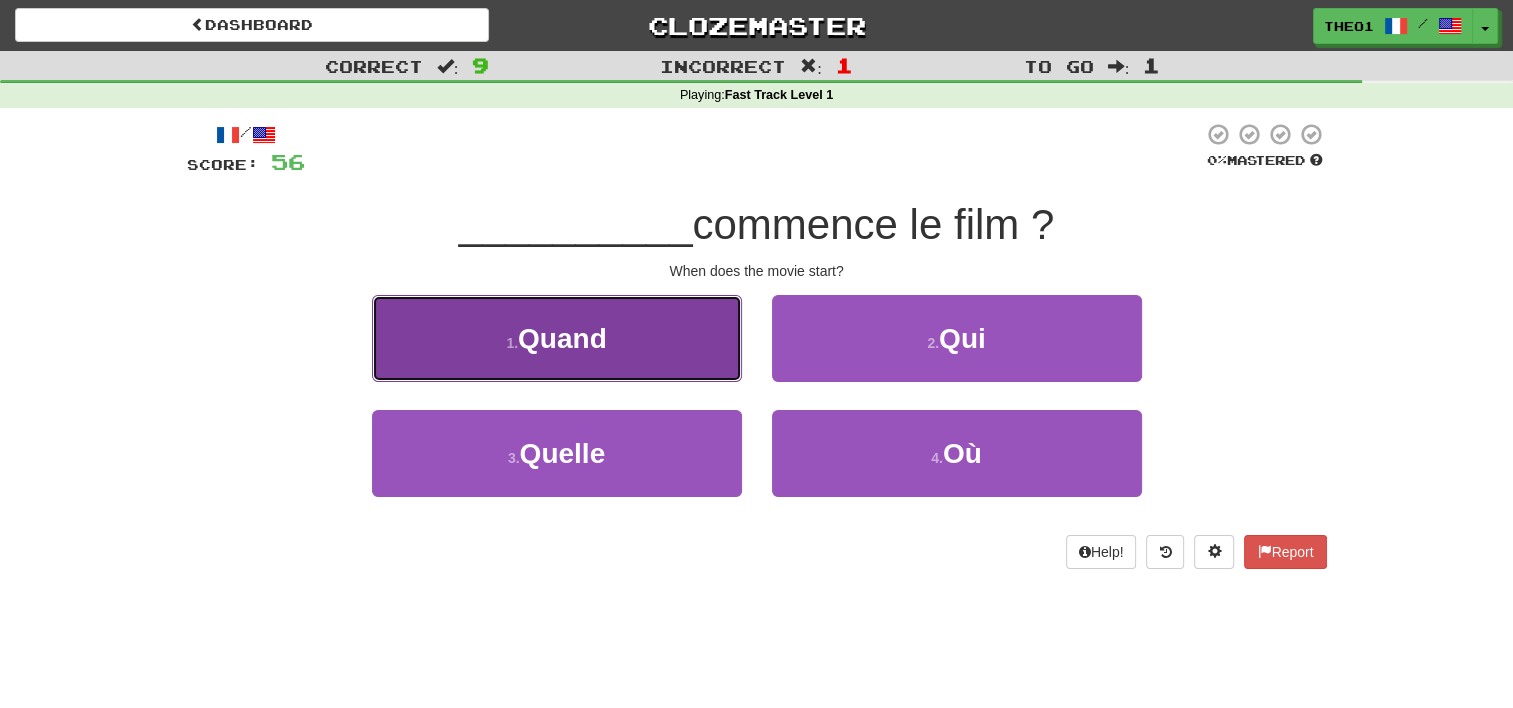 click on "1 .  Quand" at bounding box center [557, 338] 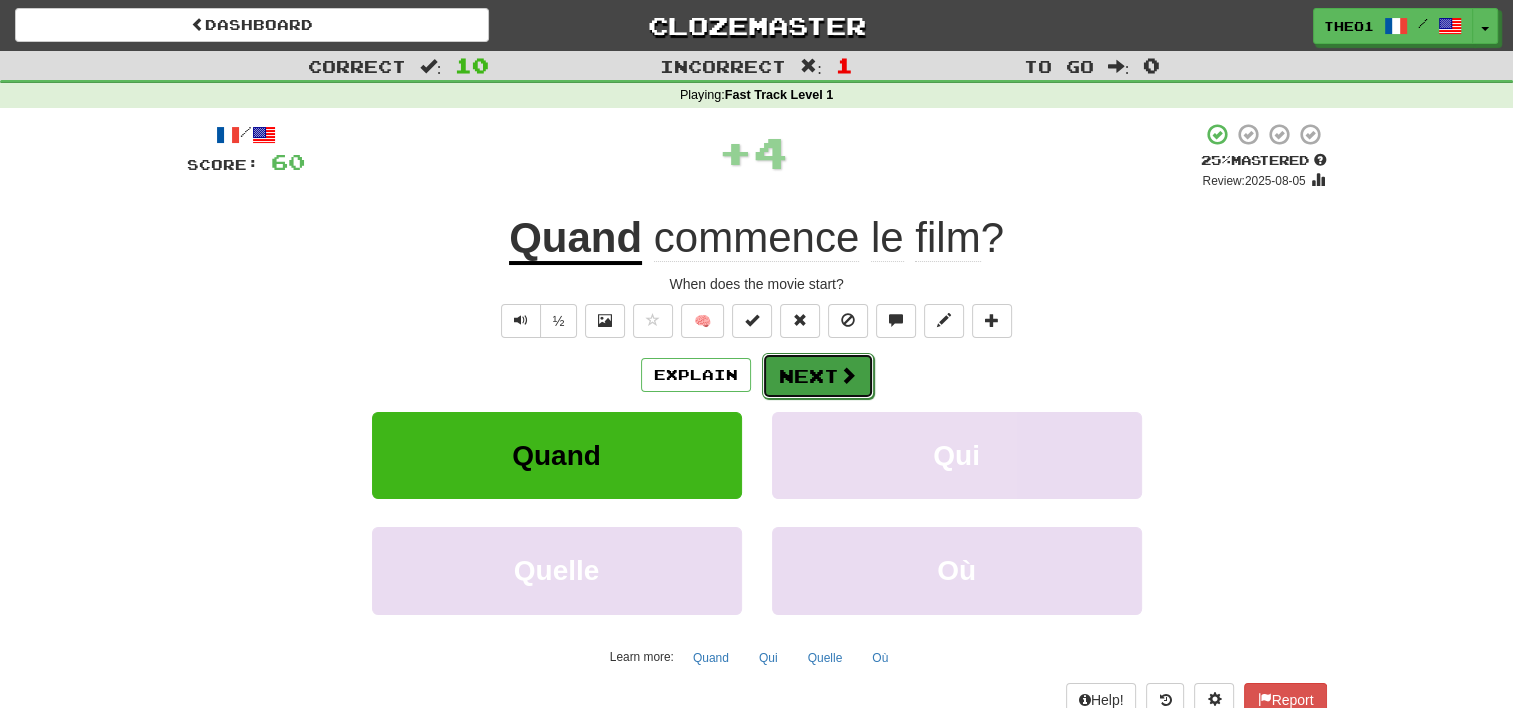 click on "Next" at bounding box center [818, 376] 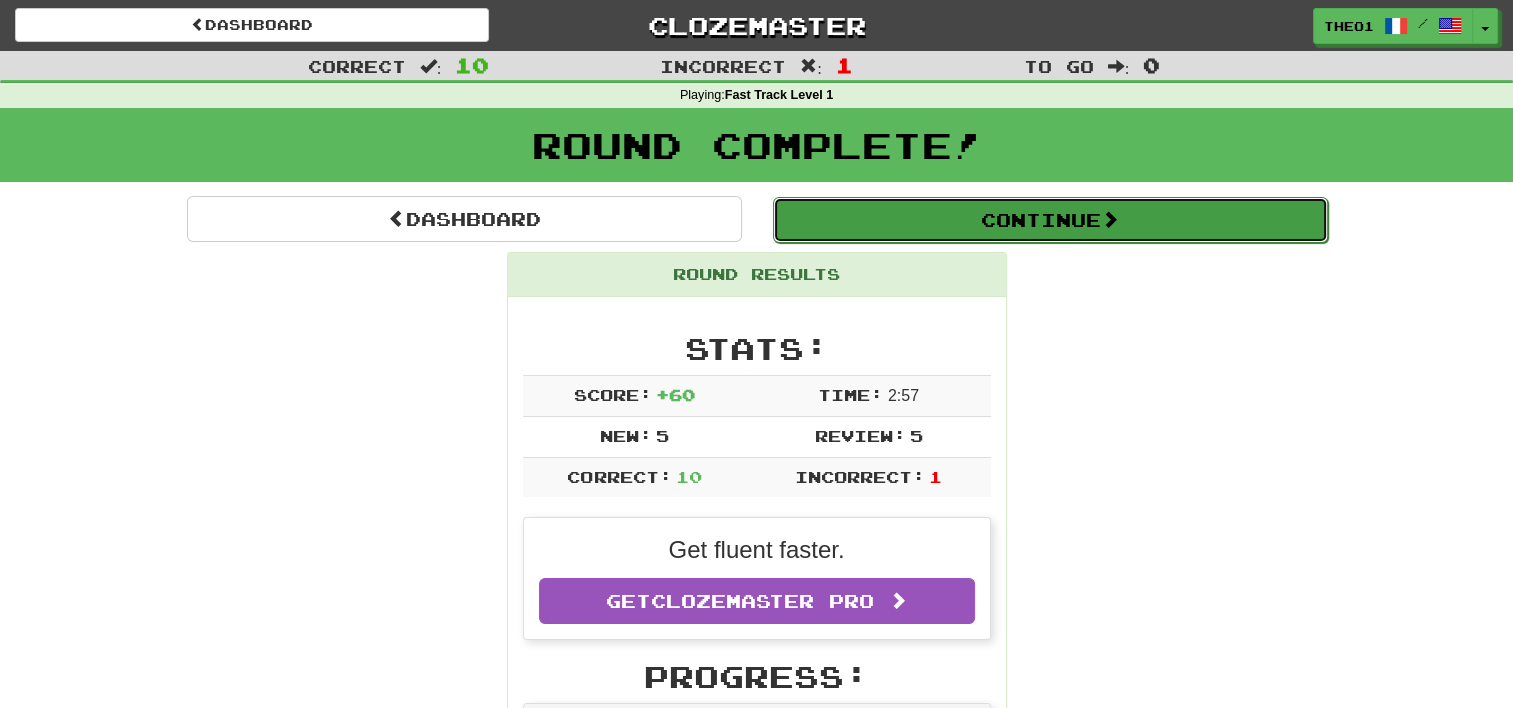 click on "Continue" at bounding box center [1050, 220] 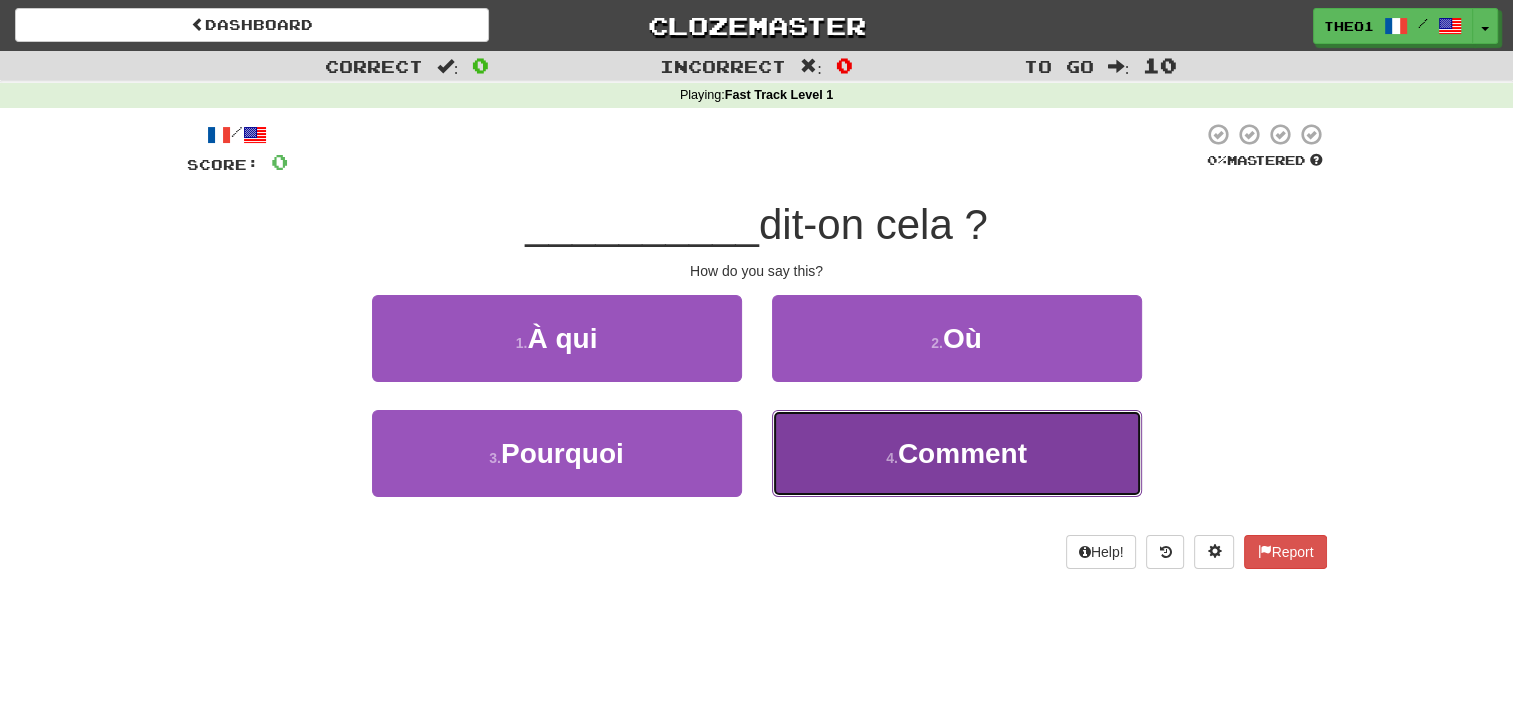click on "Comment" at bounding box center [962, 453] 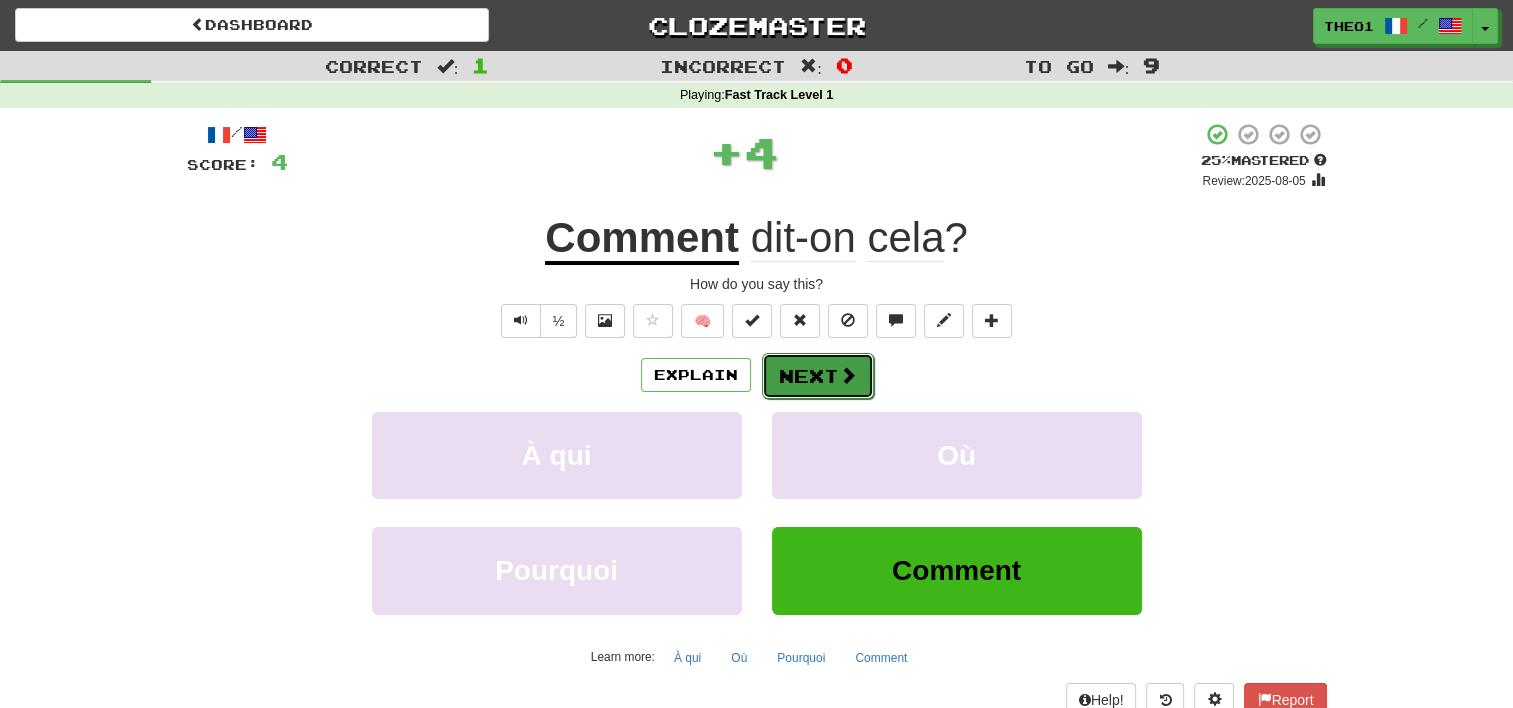 click at bounding box center [848, 375] 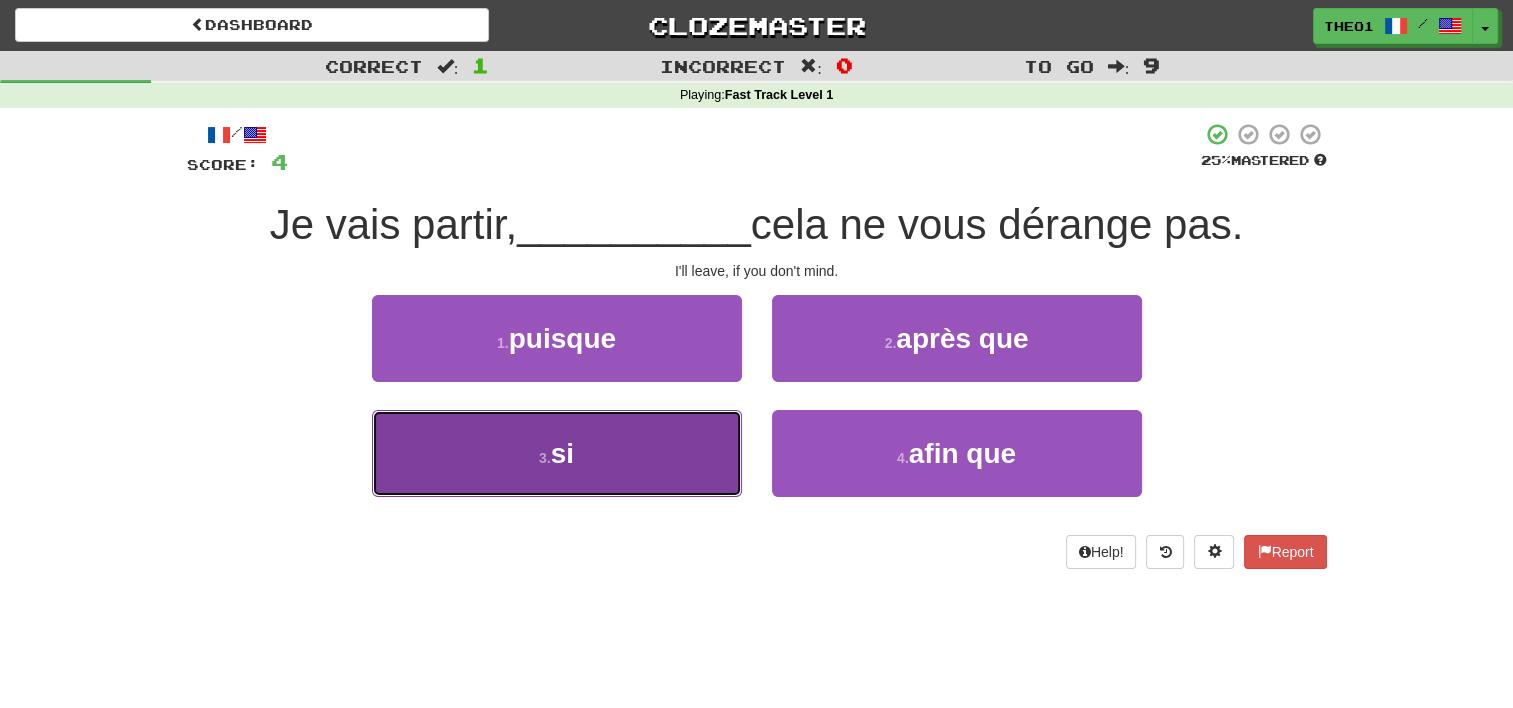 click on "3 .  si" at bounding box center [557, 453] 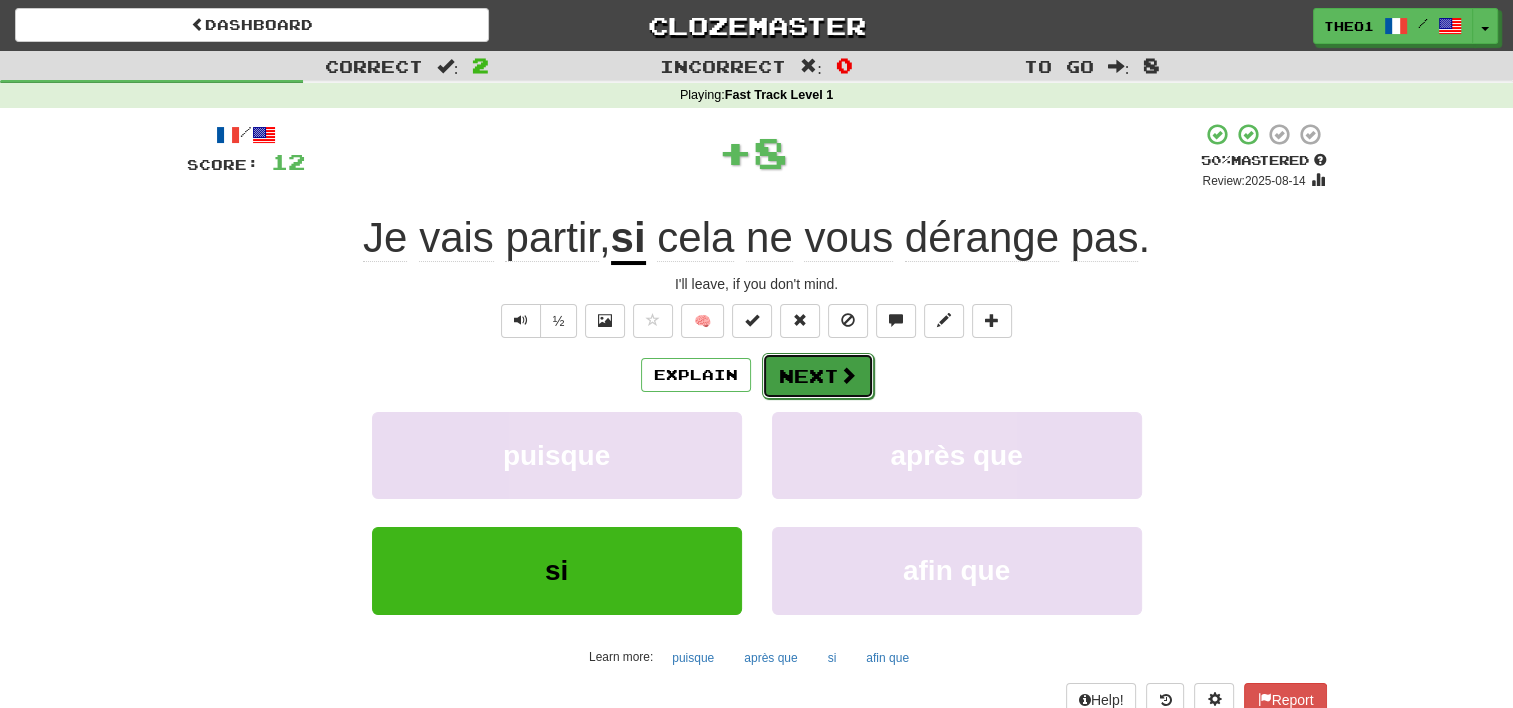 click on "Next" at bounding box center [818, 376] 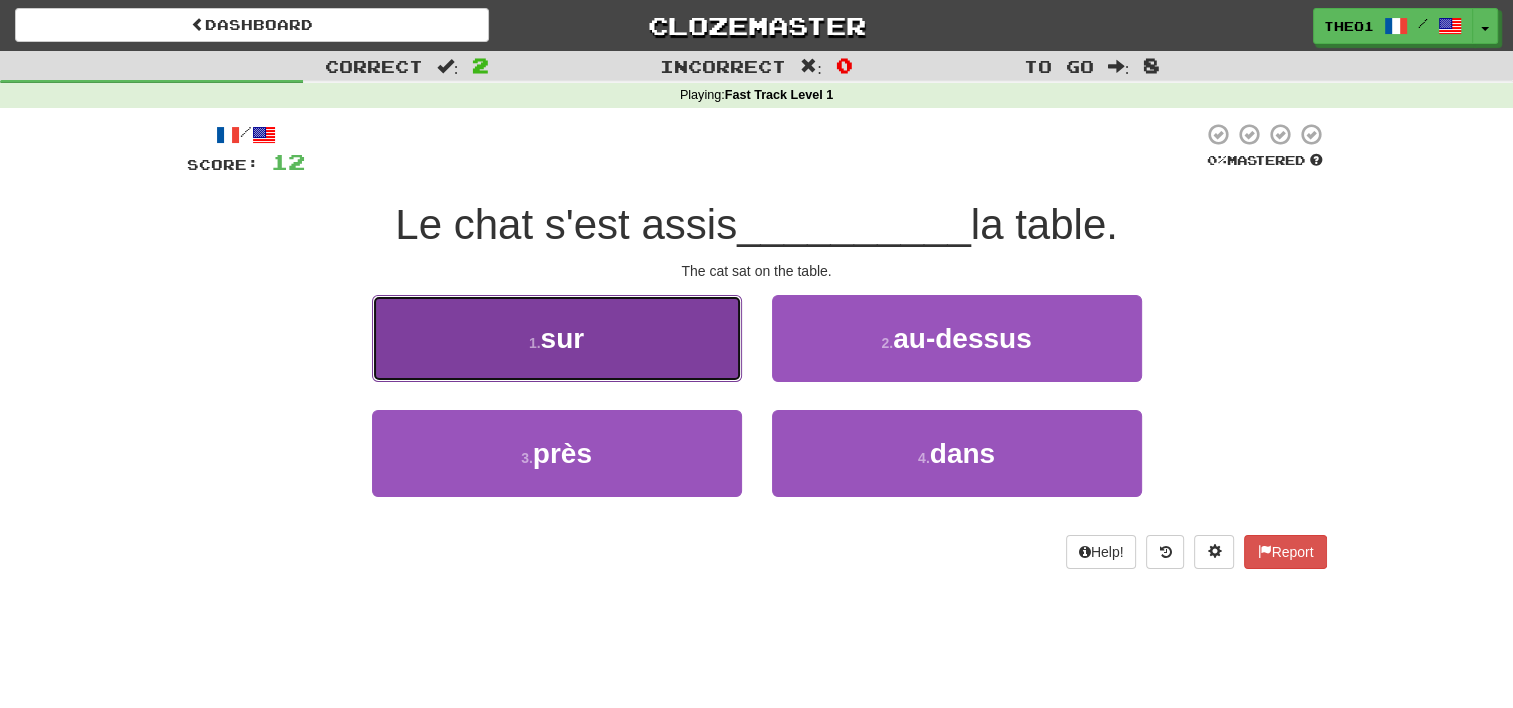 click on "sur" at bounding box center (563, 338) 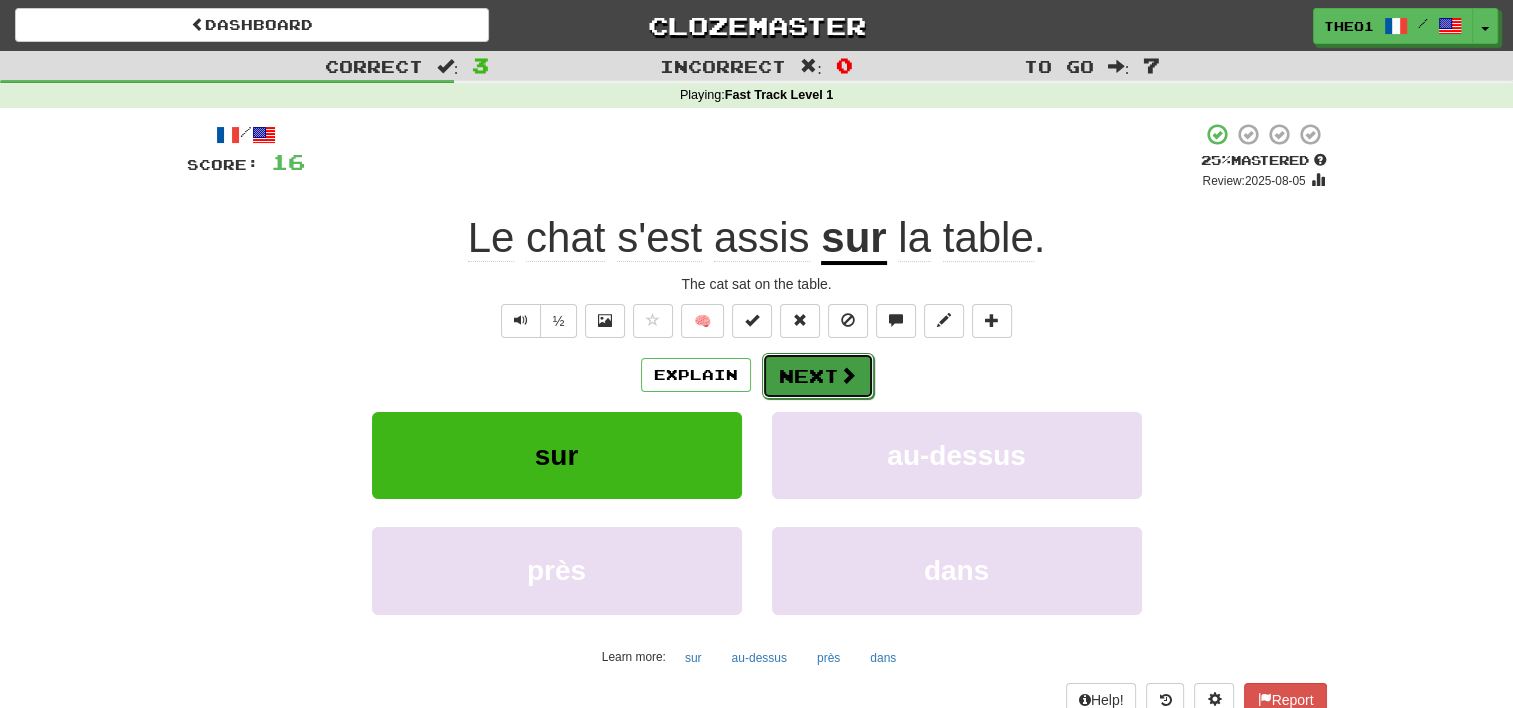 click on "Next" at bounding box center [818, 376] 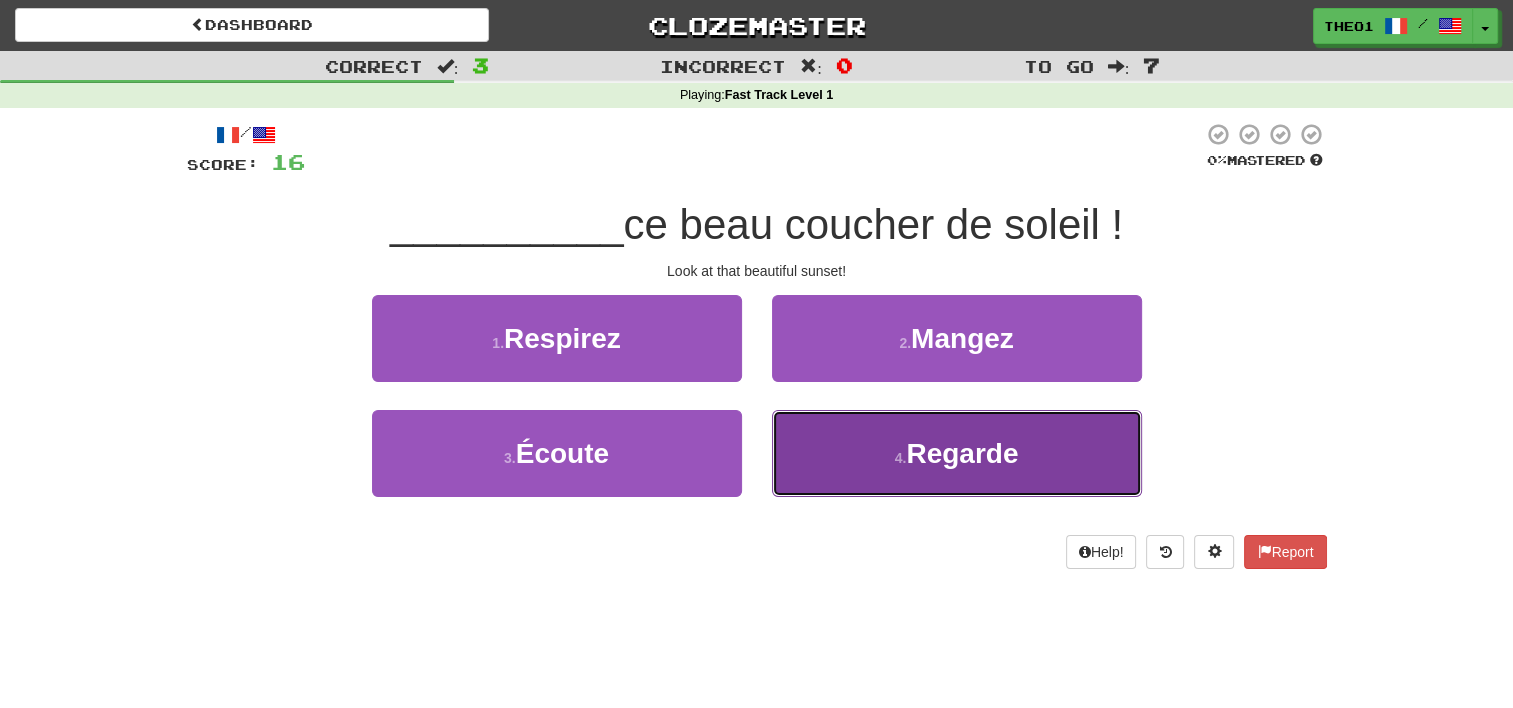 click on "Regarde" at bounding box center (962, 453) 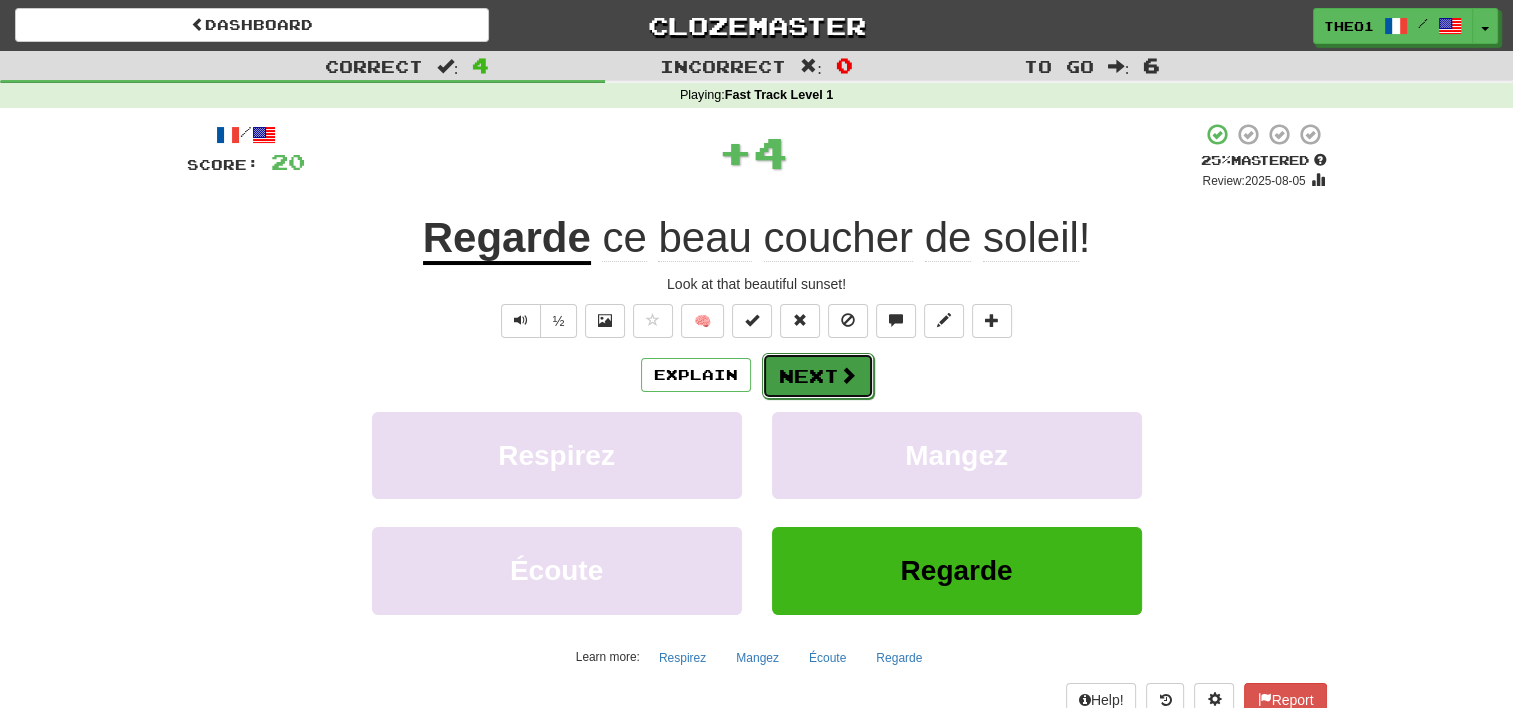 click on "Next" at bounding box center [818, 376] 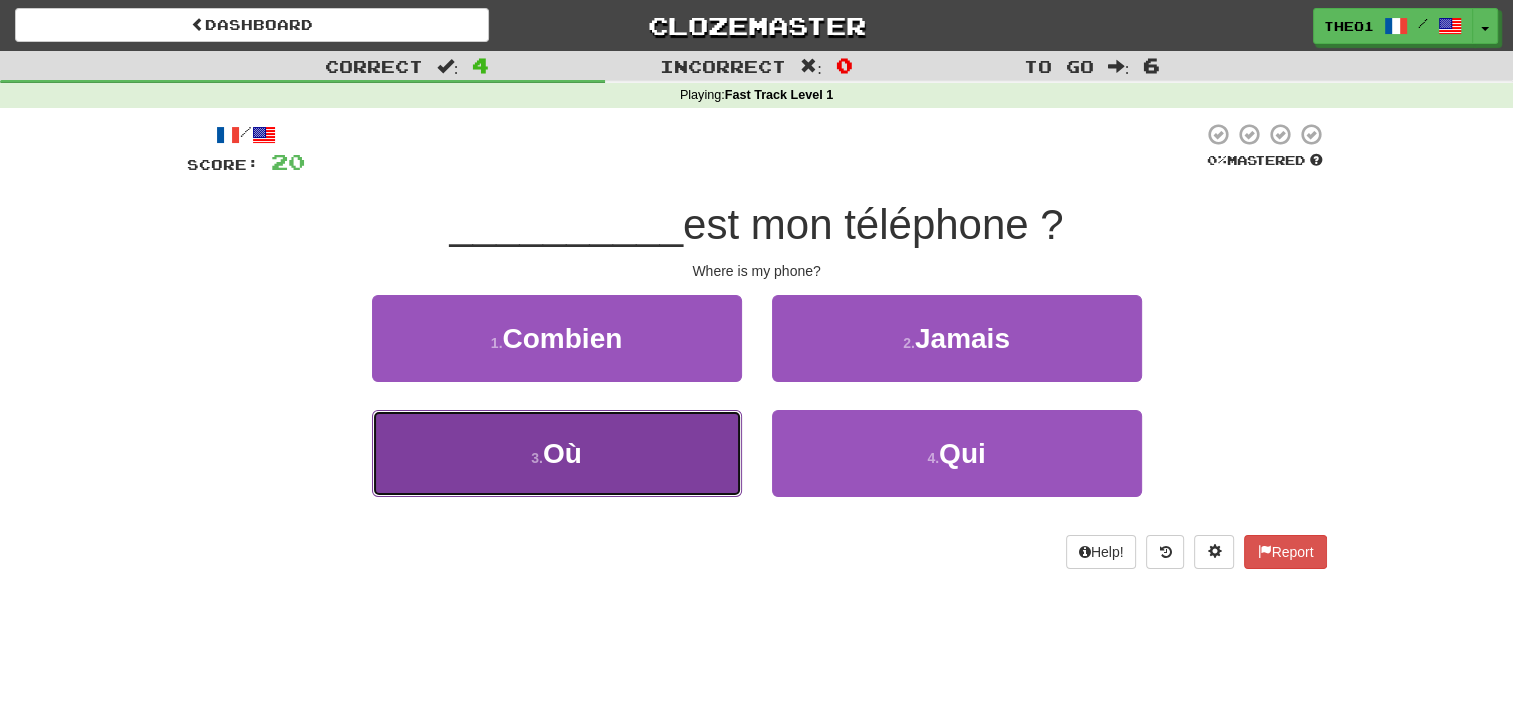 click on "3 .  Où" at bounding box center [557, 453] 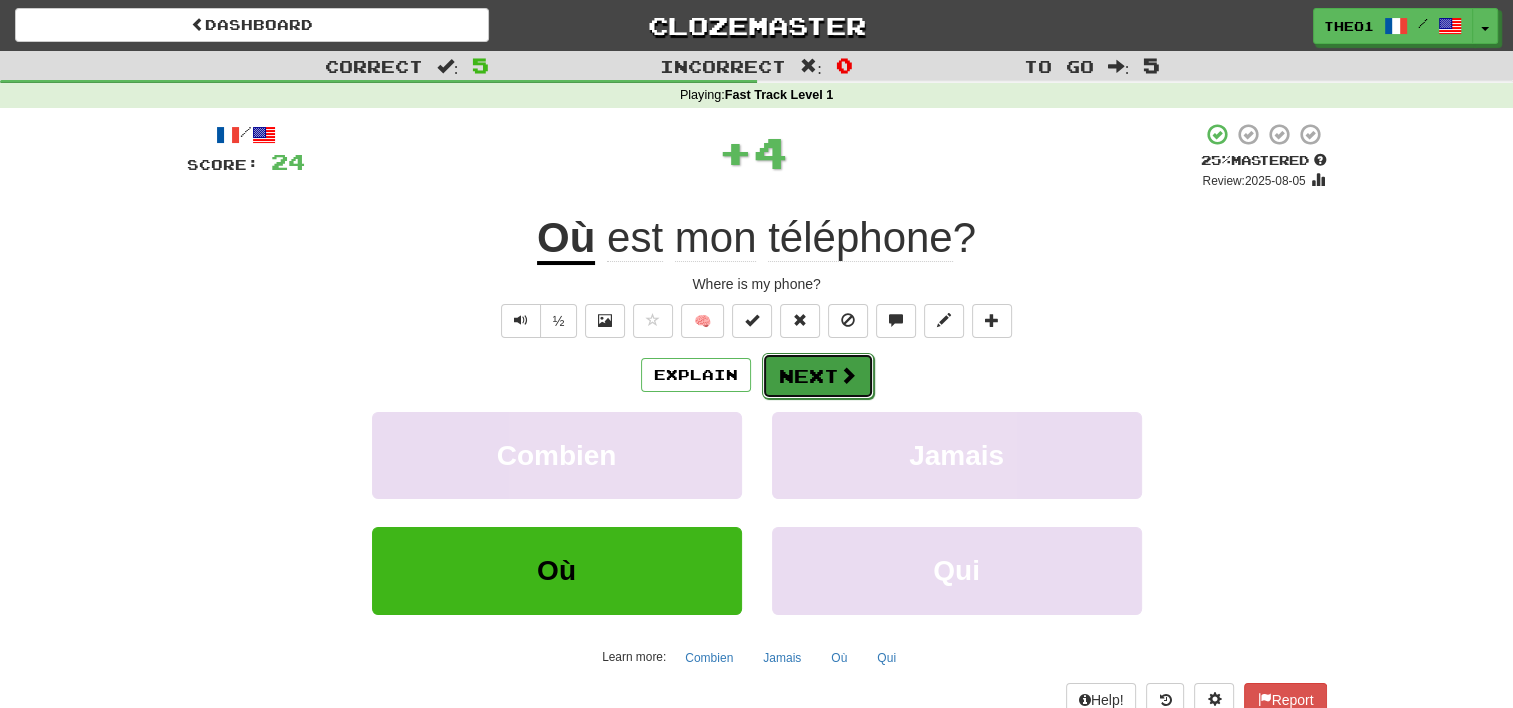 click on "Next" at bounding box center (818, 376) 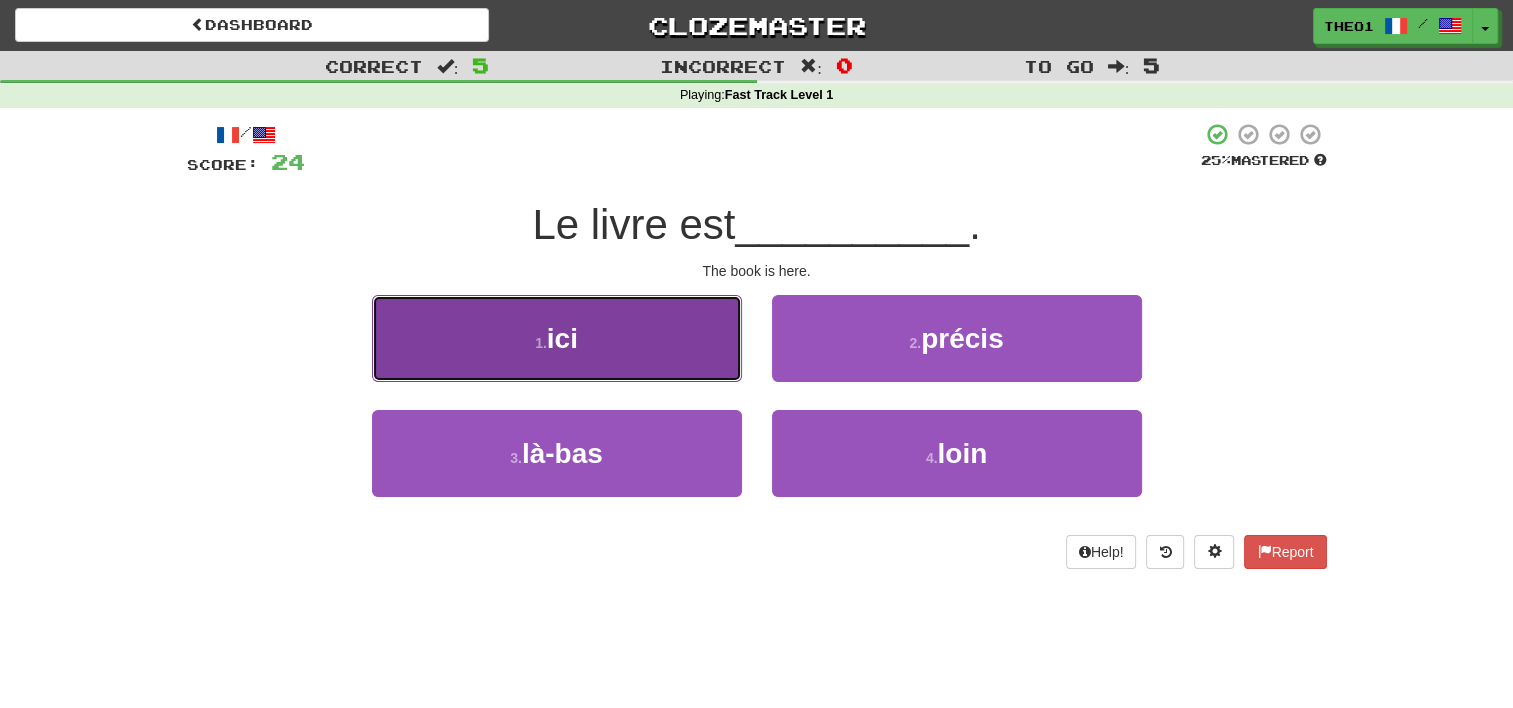click on "1 .  ici" at bounding box center (557, 338) 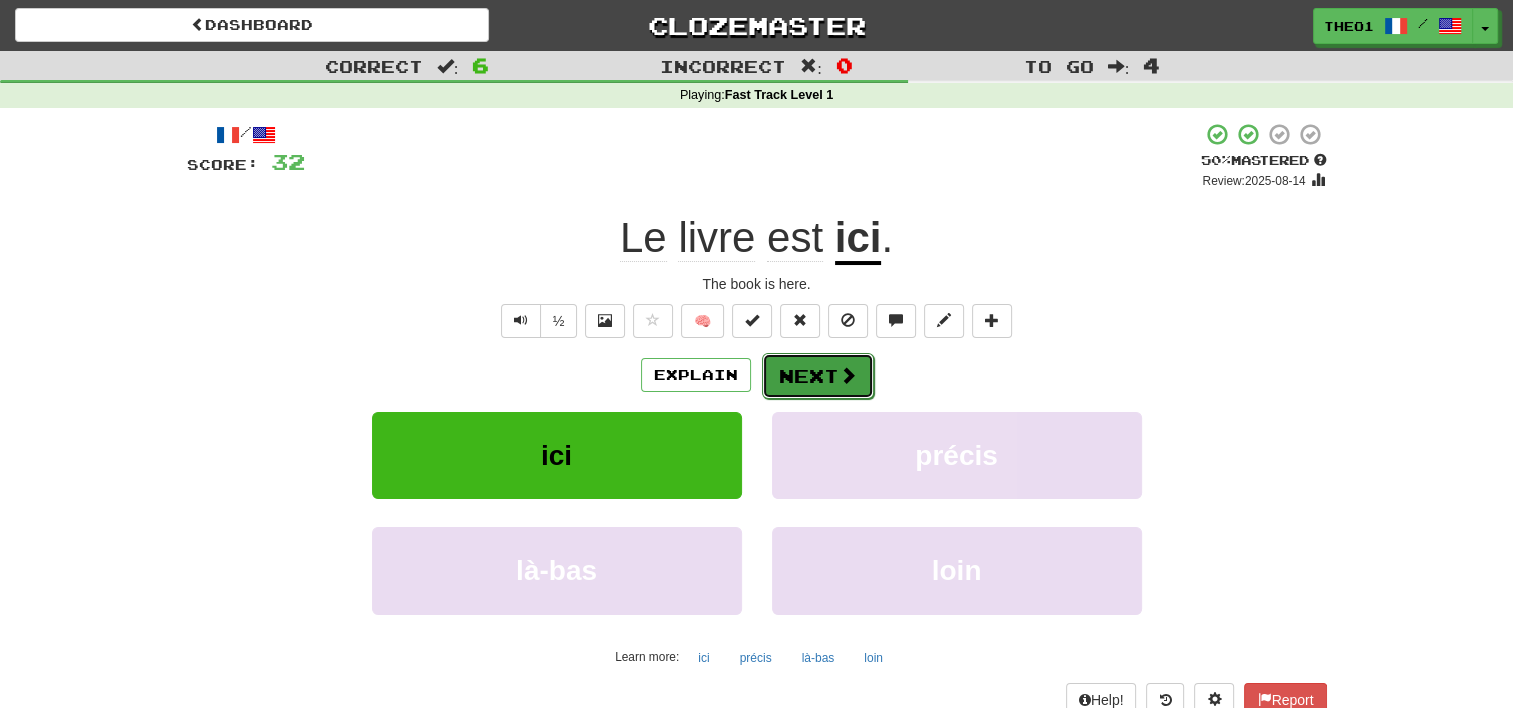 click on "Next" at bounding box center [818, 376] 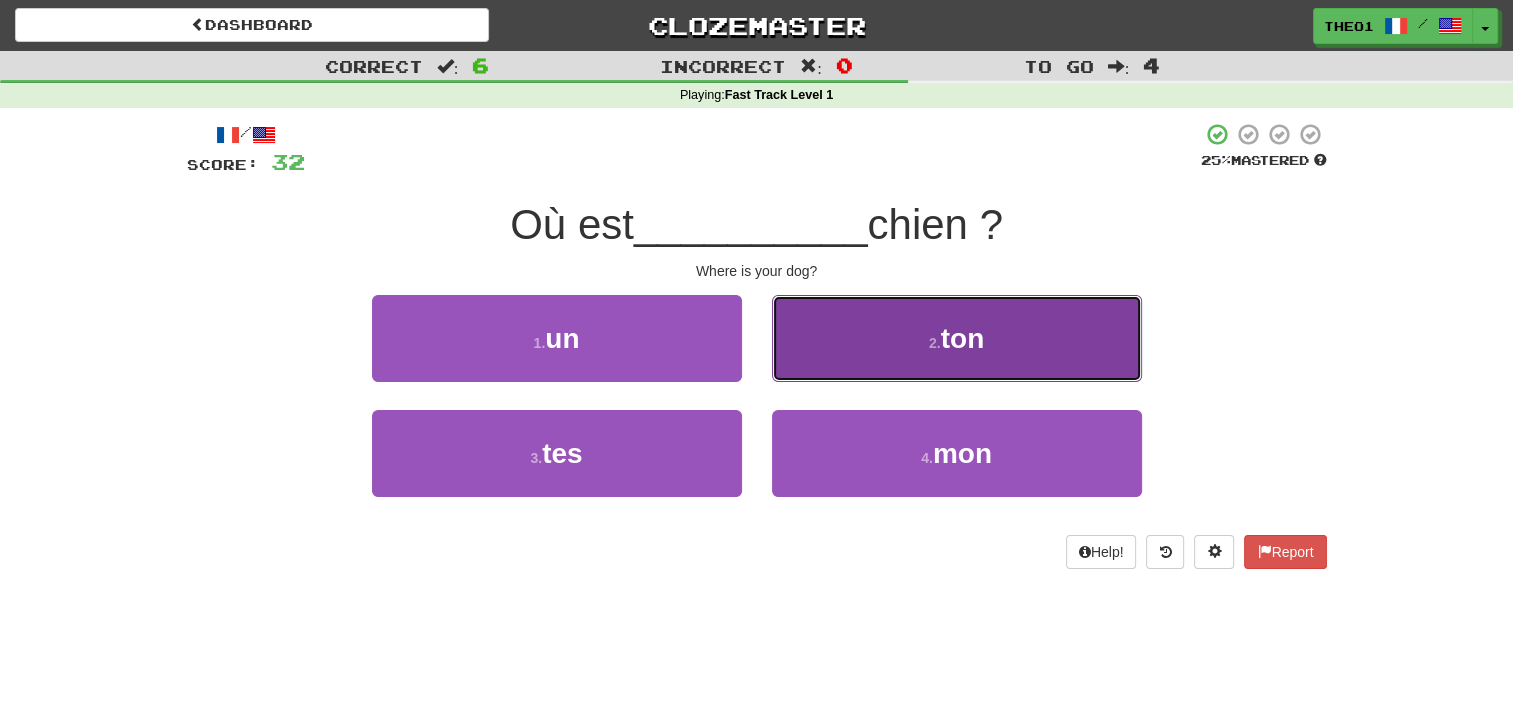 click on "ton" at bounding box center (963, 338) 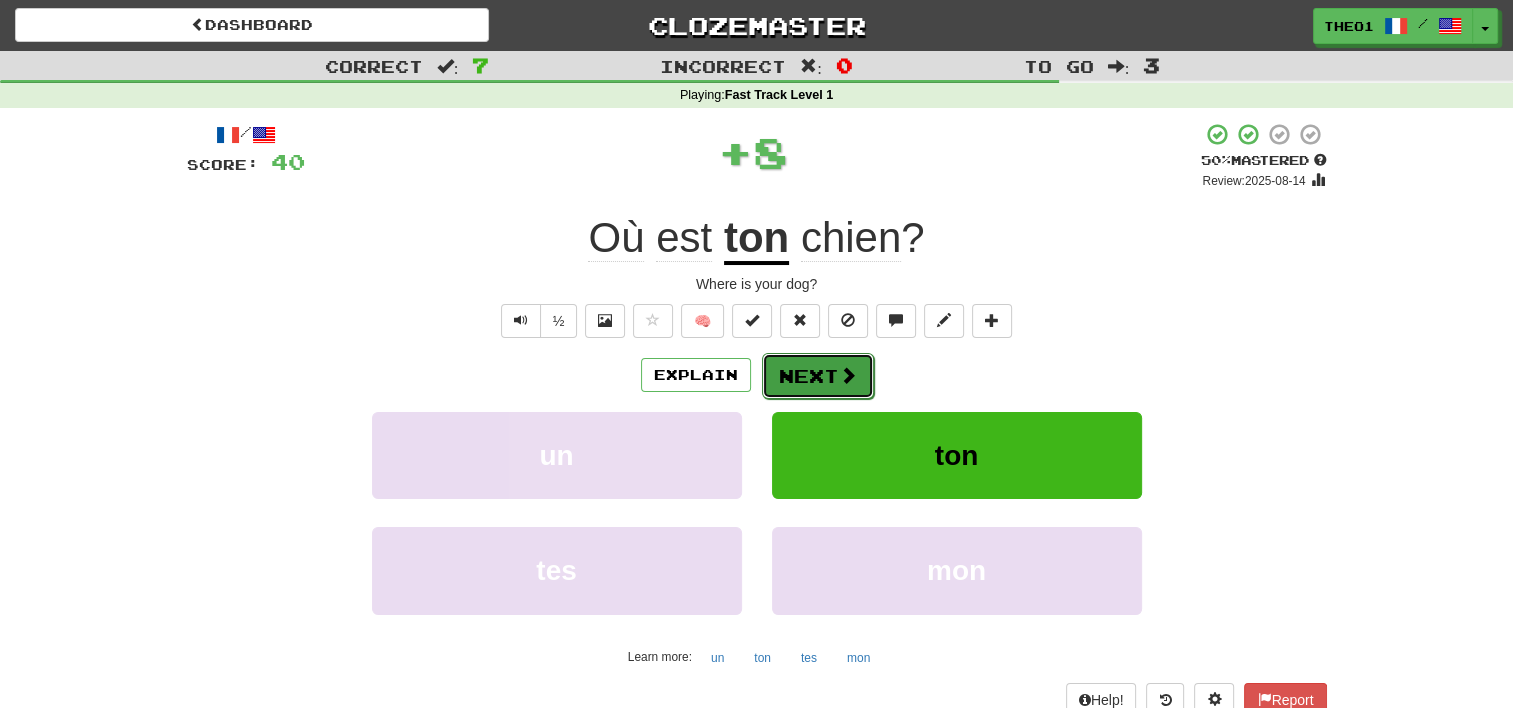 click on "Next" at bounding box center [818, 376] 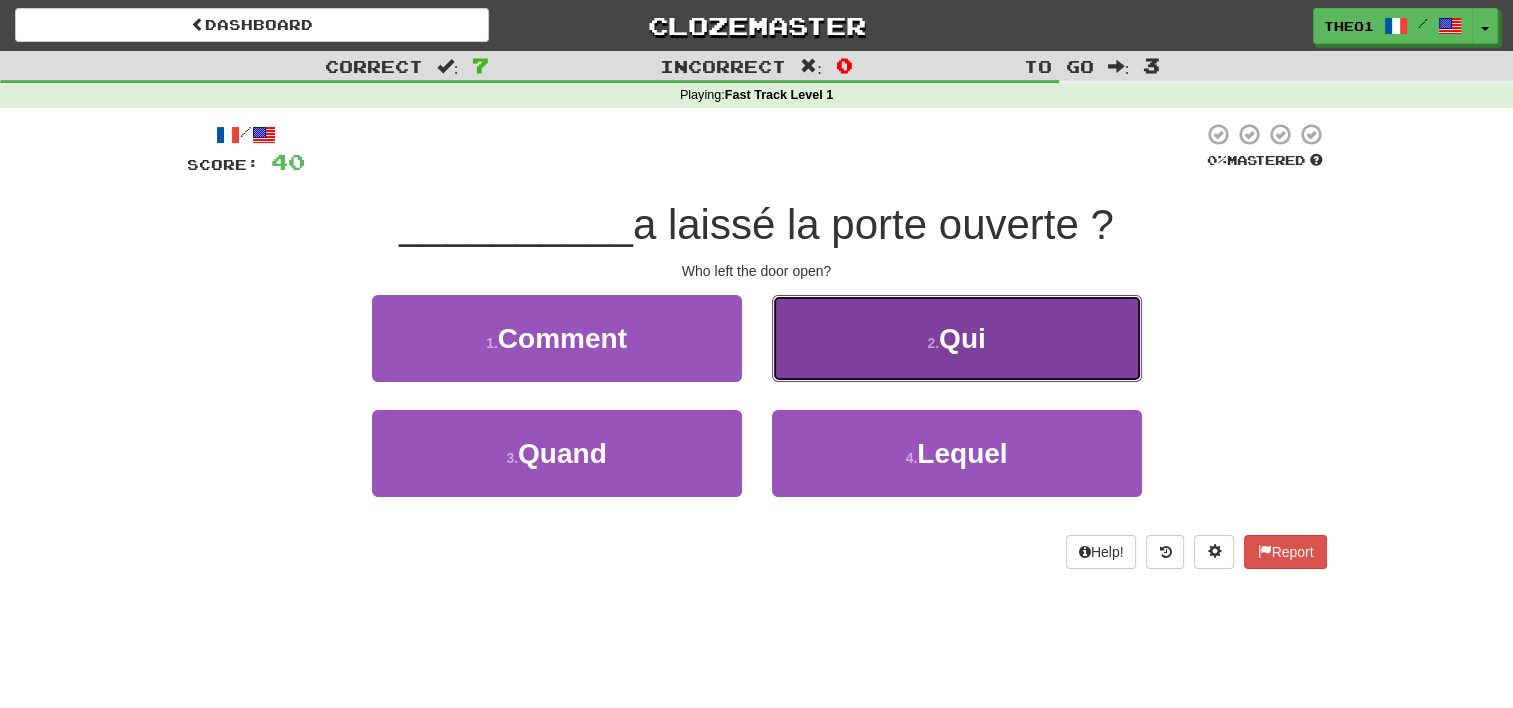 click on "Qui" at bounding box center [962, 338] 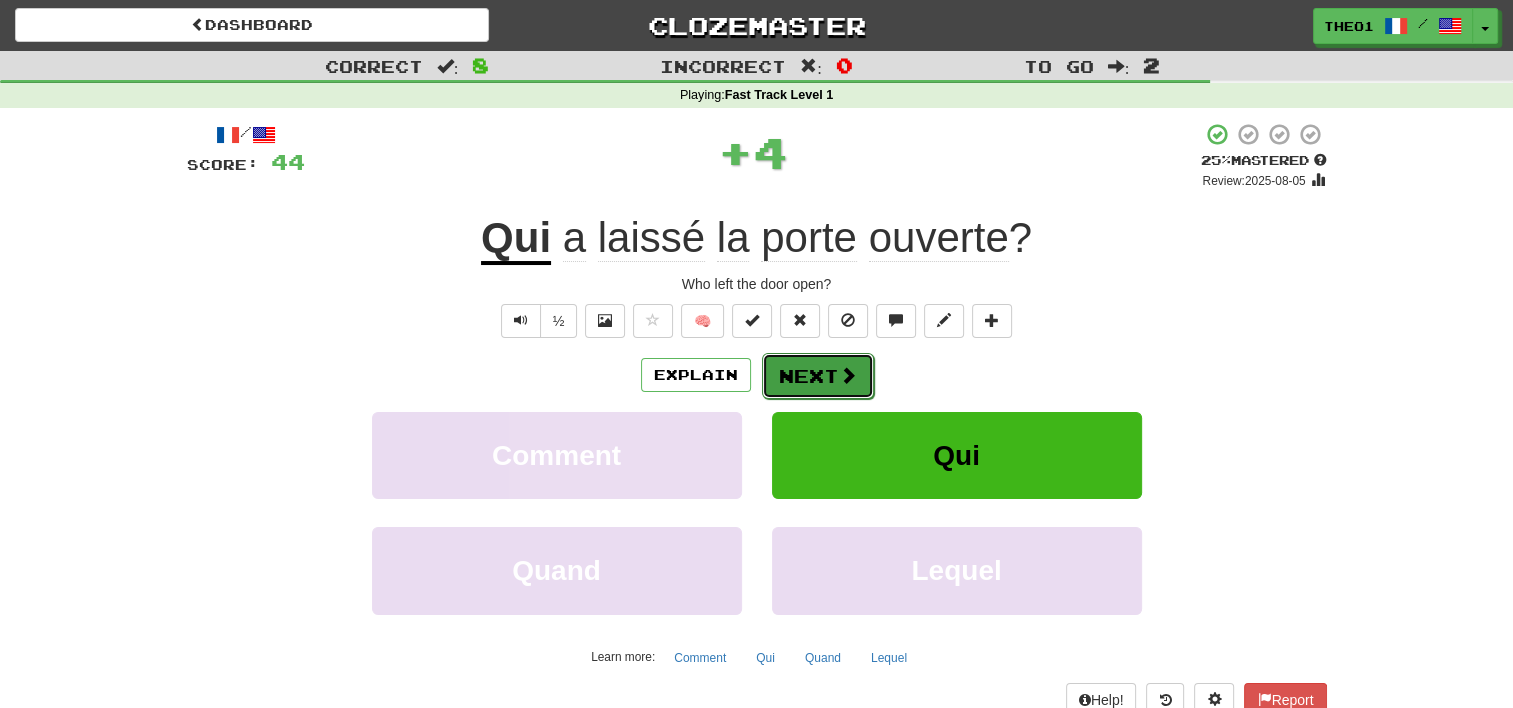 click on "Next" at bounding box center [818, 376] 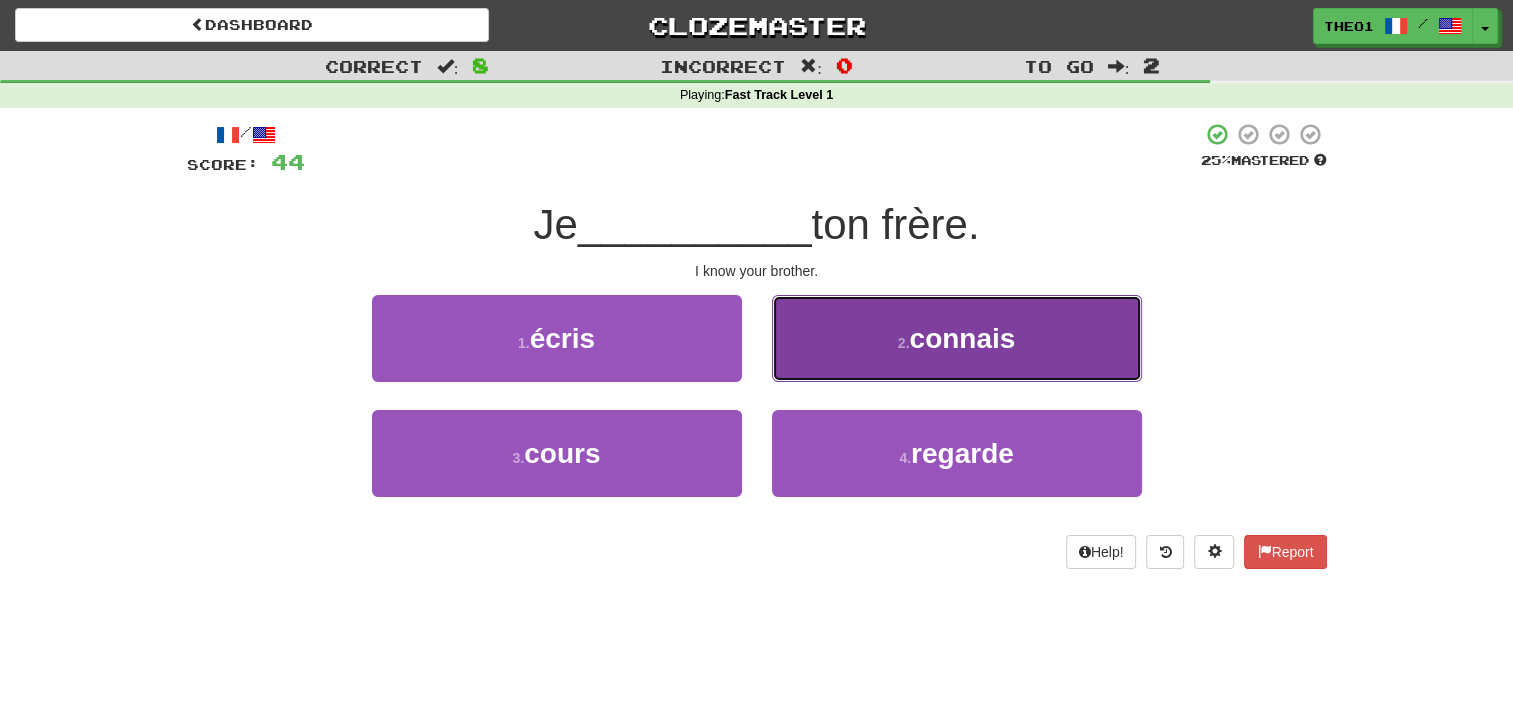 click on "connais" at bounding box center [962, 338] 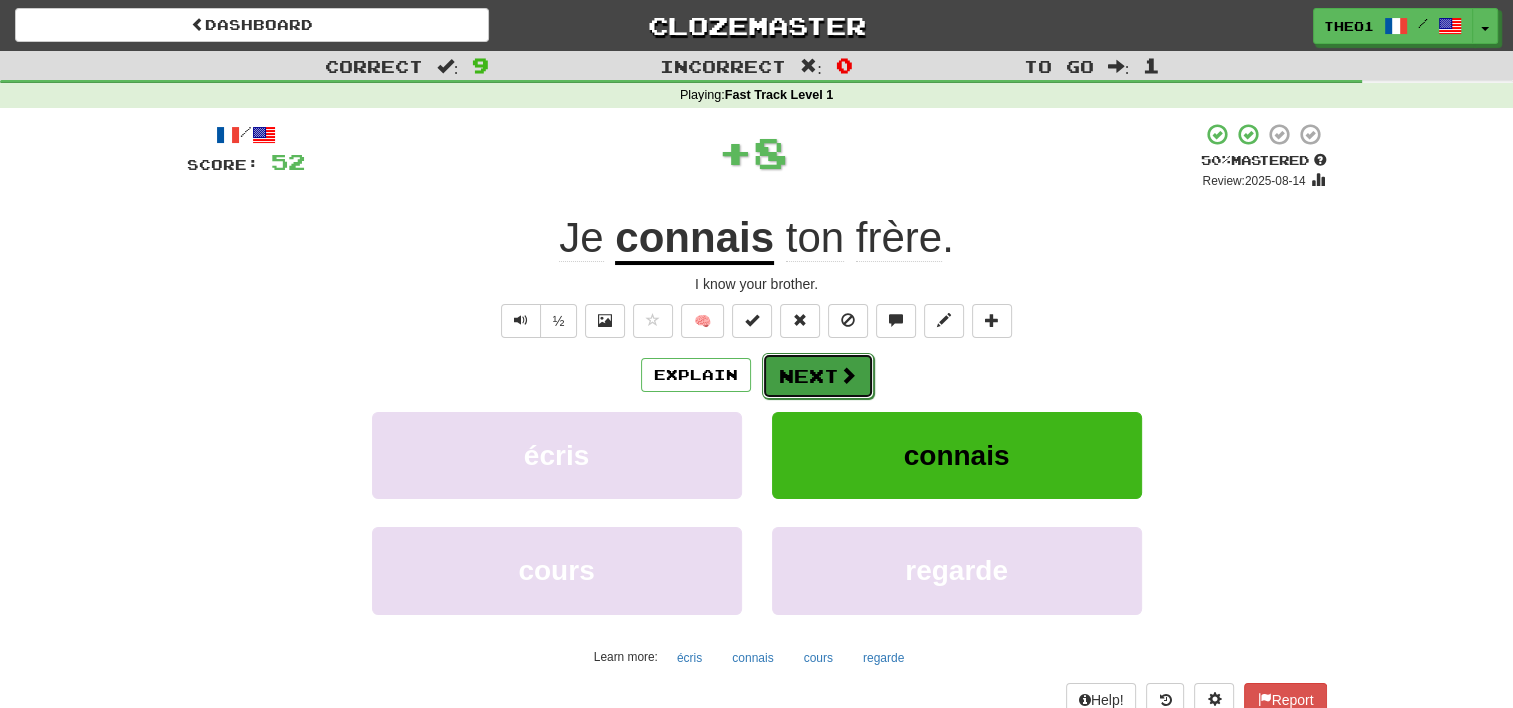 click on "Next" at bounding box center (818, 376) 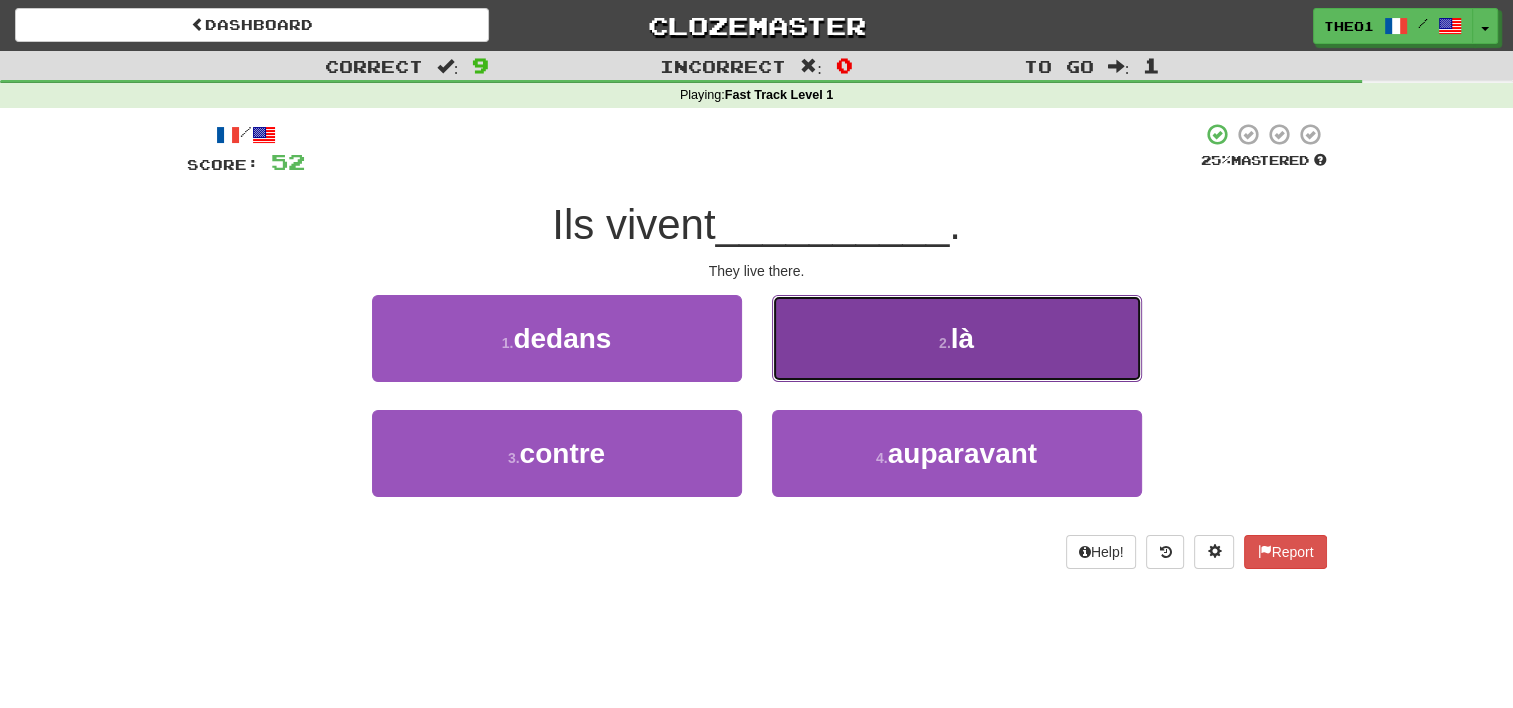 click on "là" at bounding box center (962, 338) 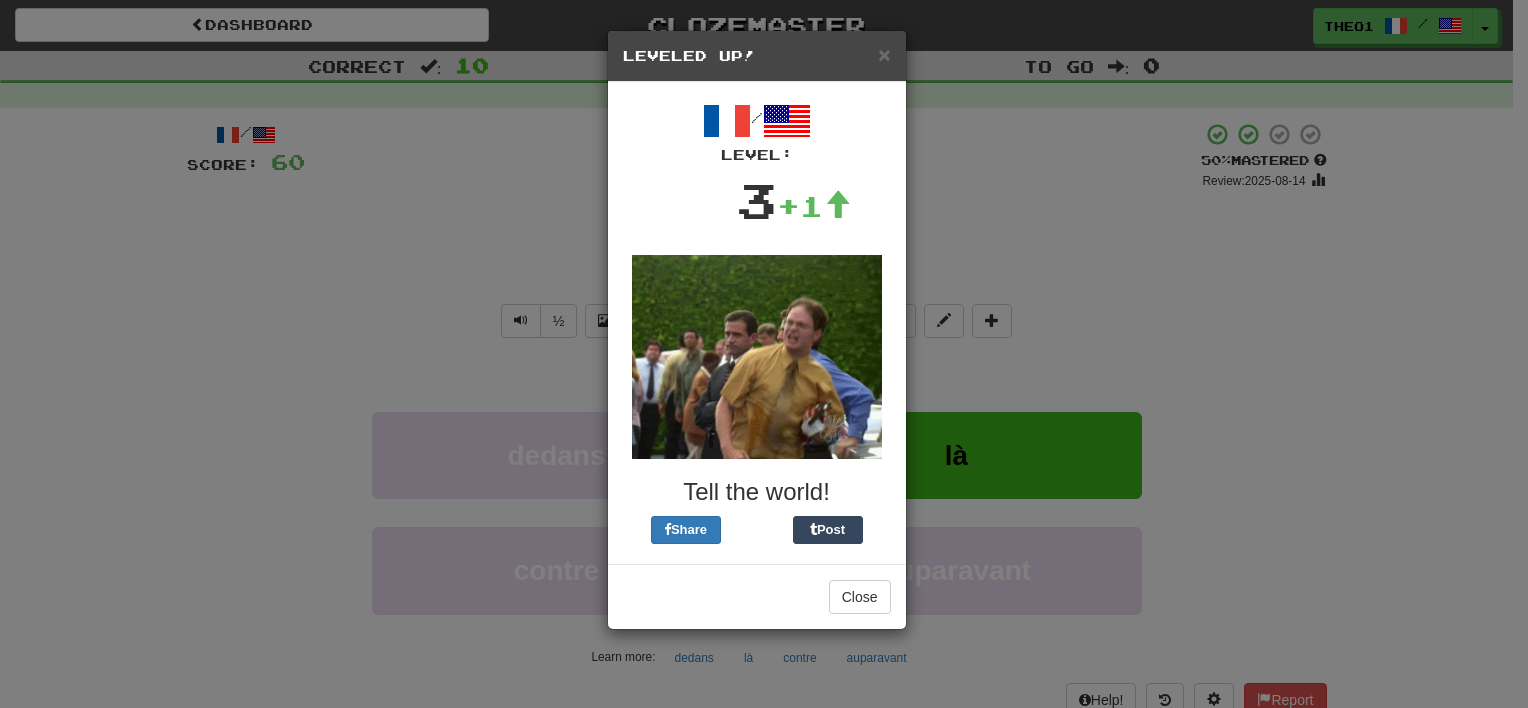 click on "× Leveled Up!  /  Level: 3 +1 Tell the world!  Share  Post Close" at bounding box center [764, 354] 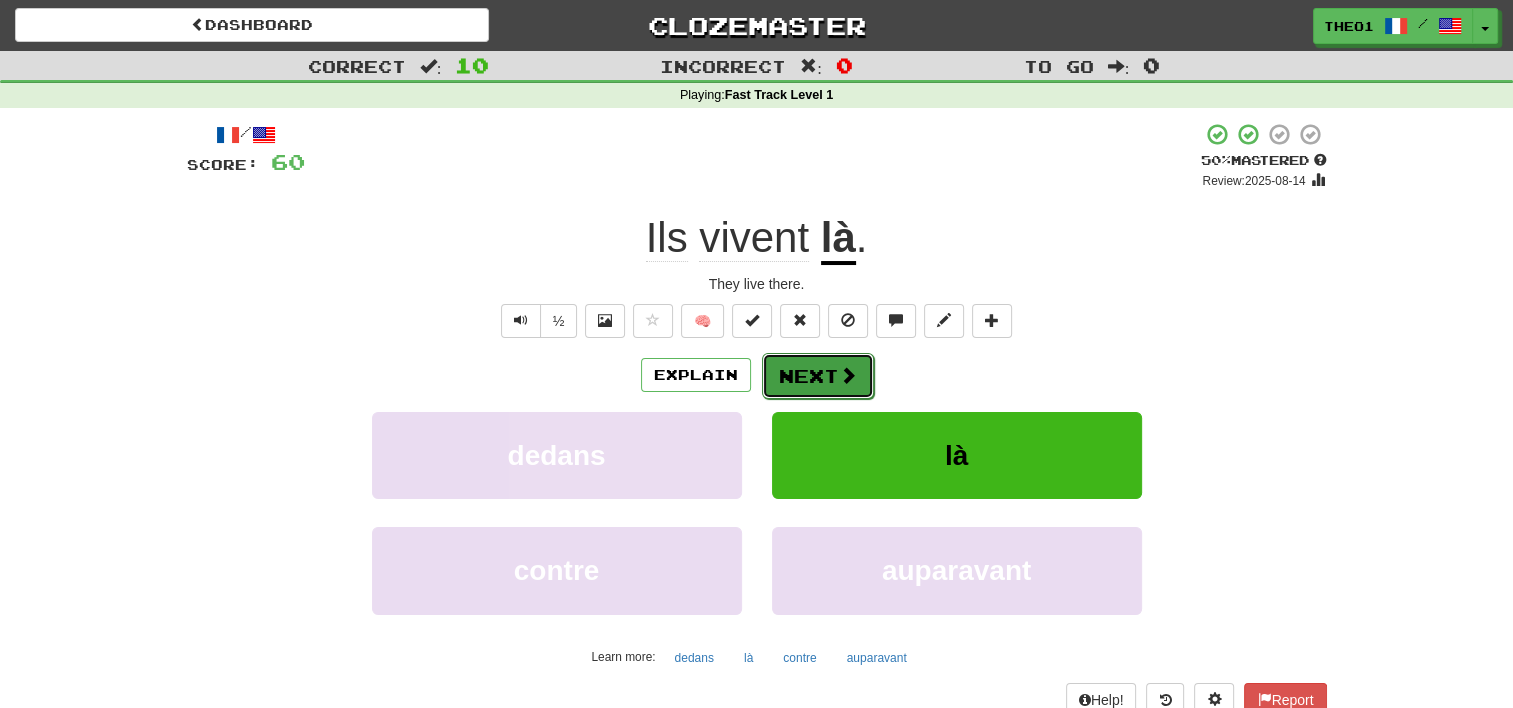click on "Next" at bounding box center (818, 376) 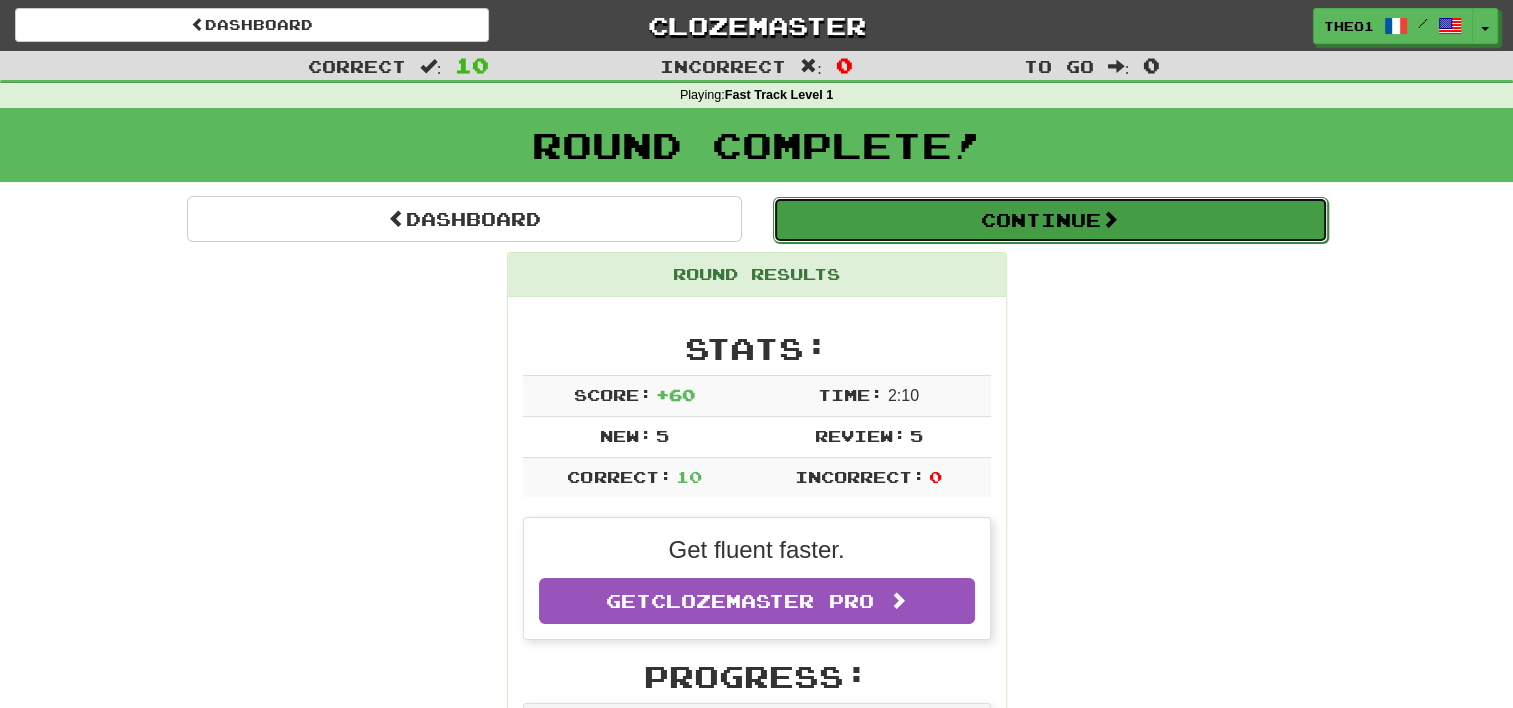 click at bounding box center (1110, 219) 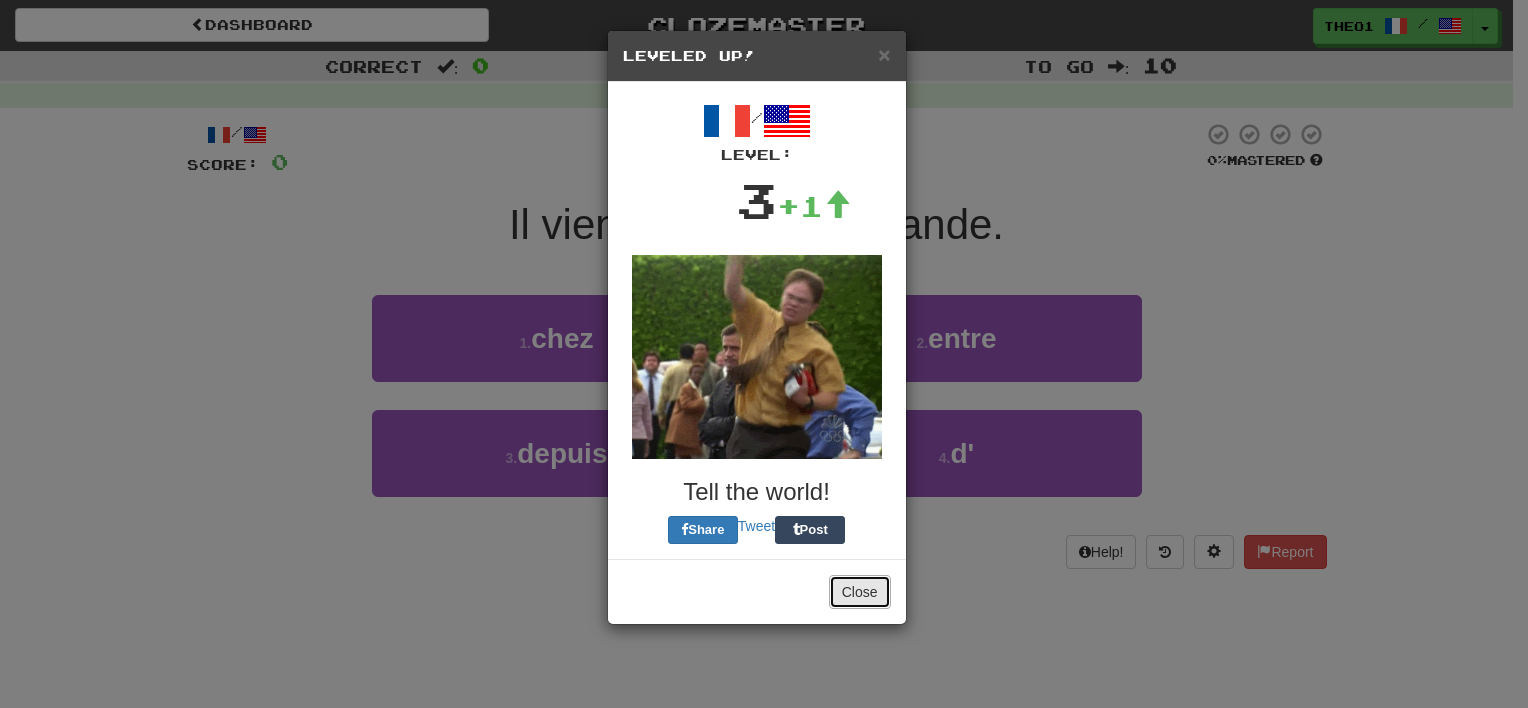 click on "Close" at bounding box center [860, 592] 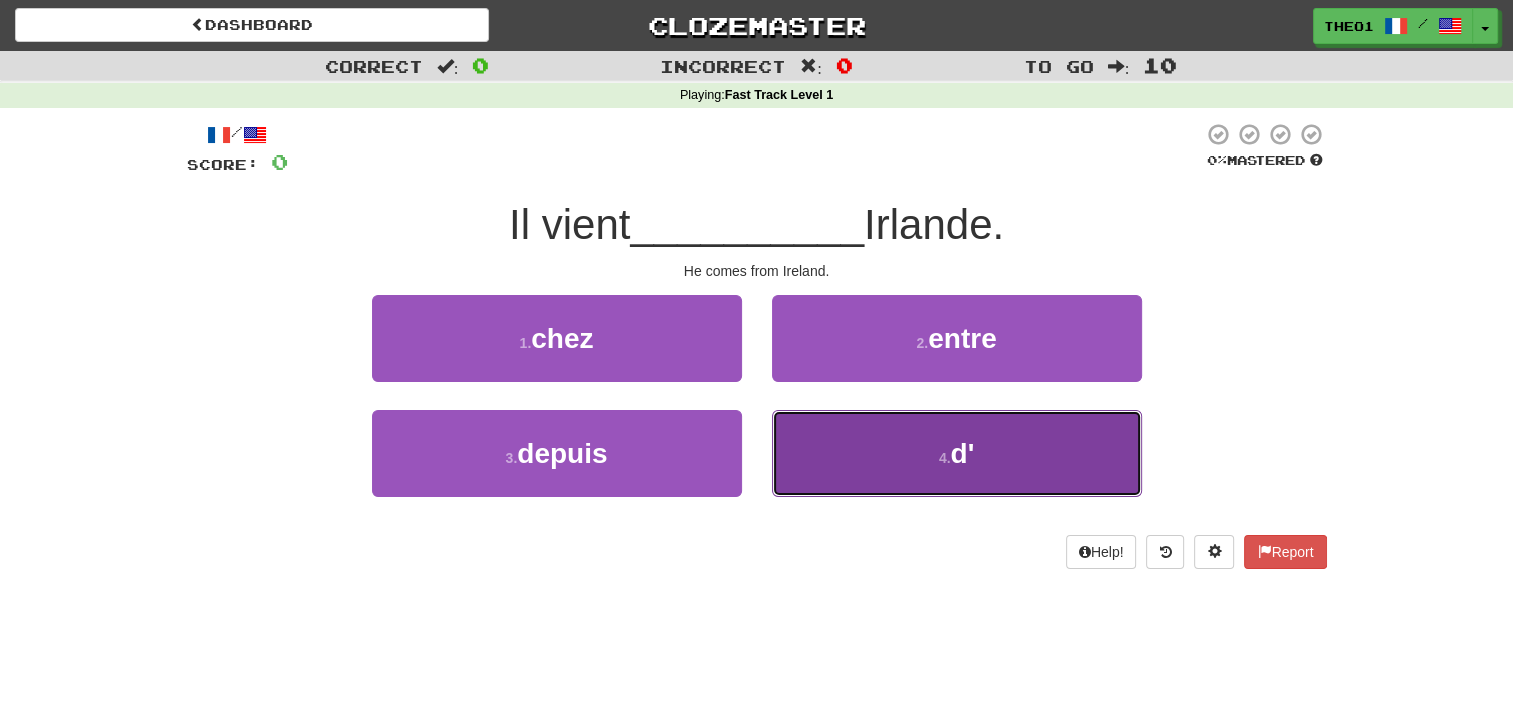 click on "d'" at bounding box center [962, 453] 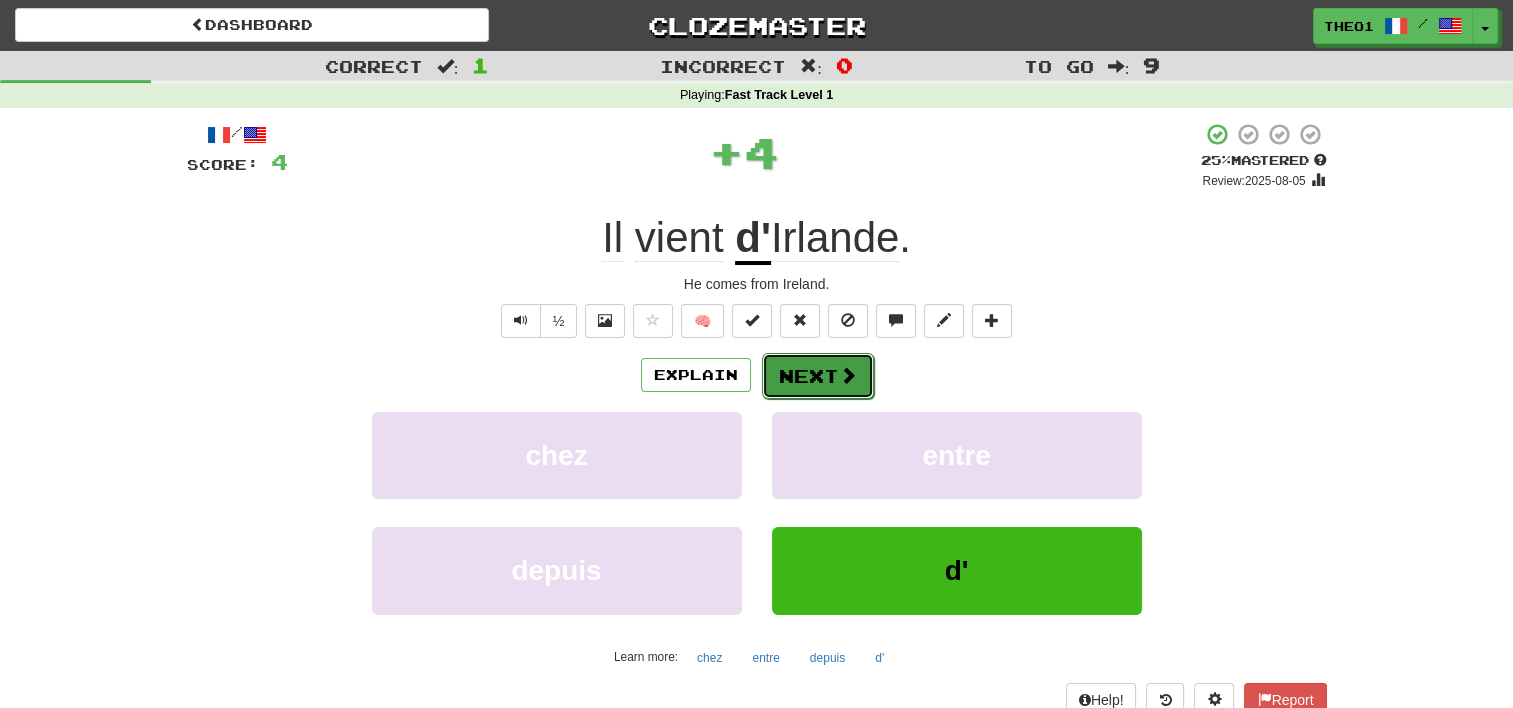 click on "Next" at bounding box center (818, 376) 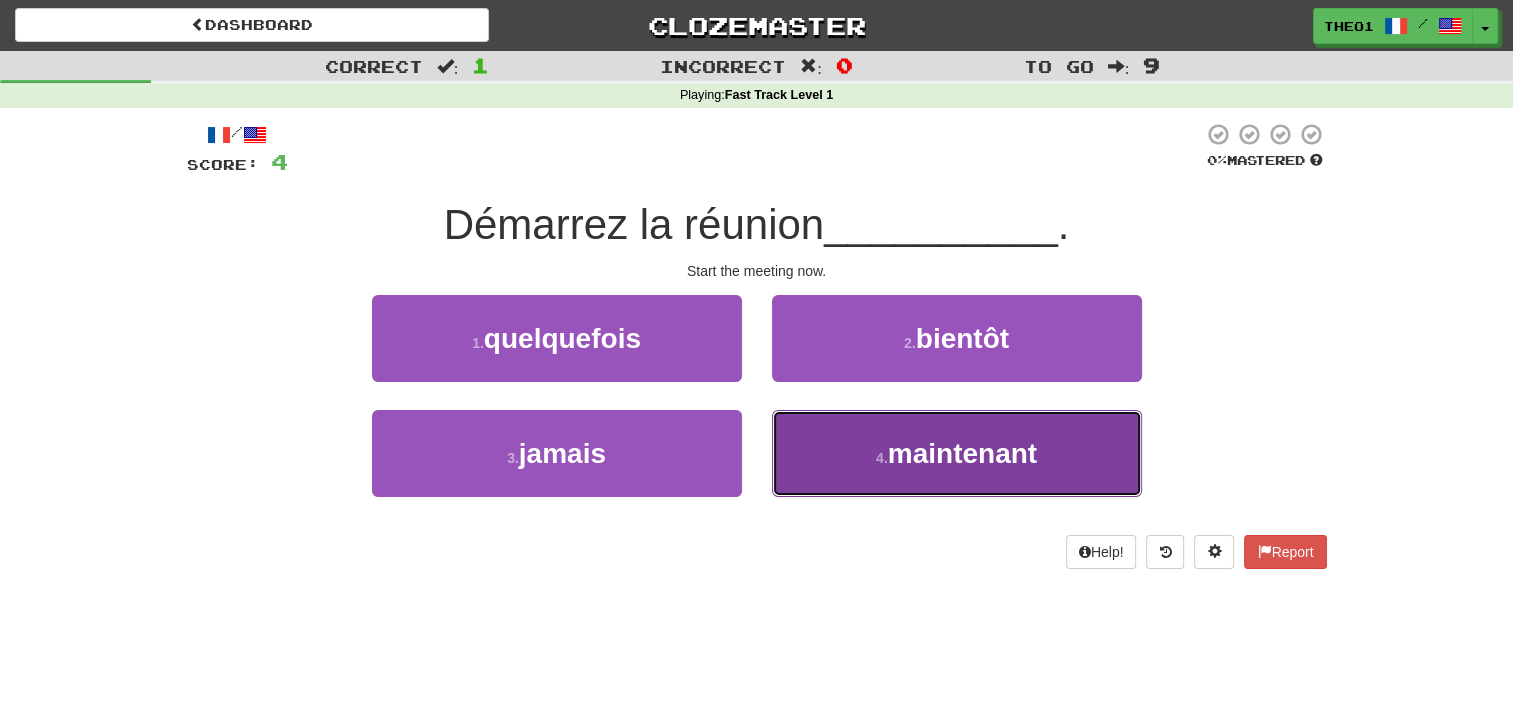 click on "maintenant" at bounding box center (962, 453) 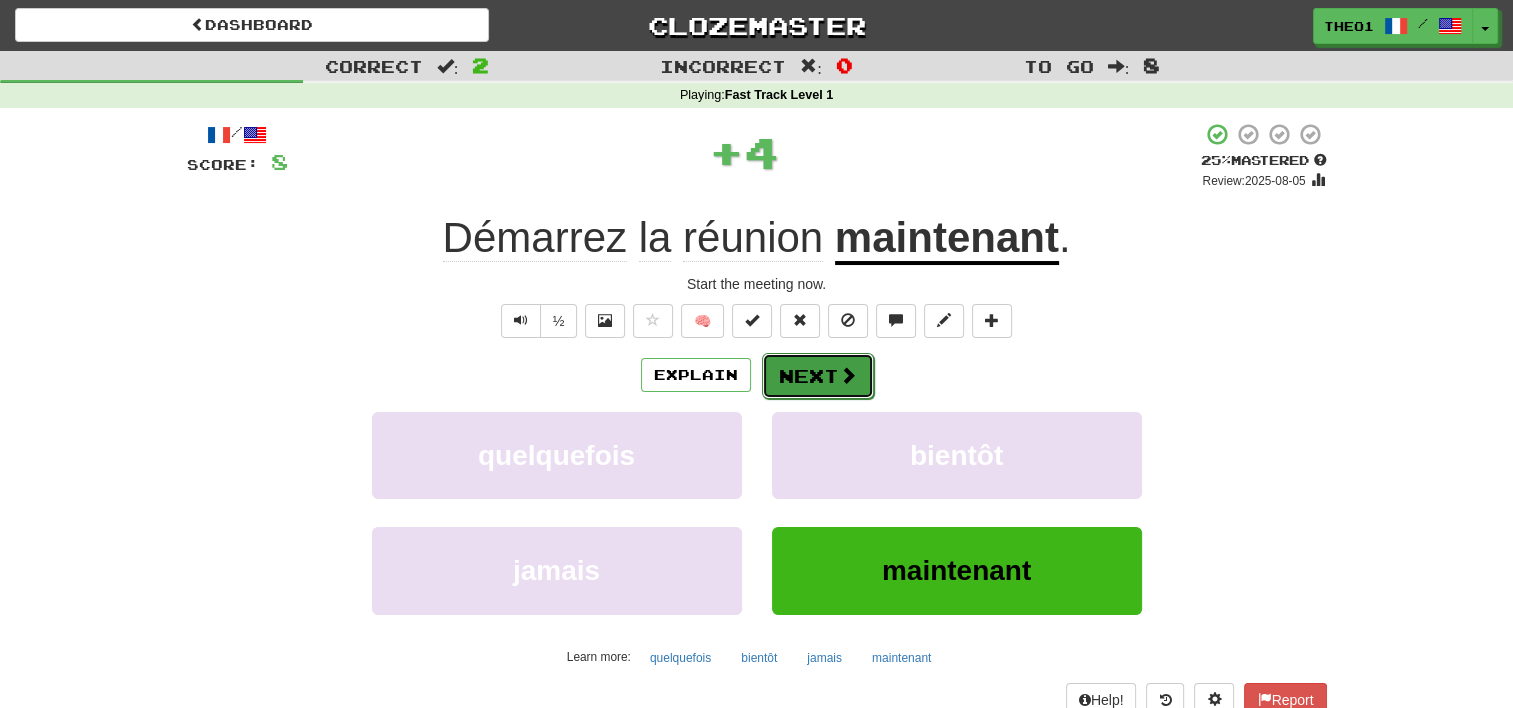 click on "Next" at bounding box center (818, 376) 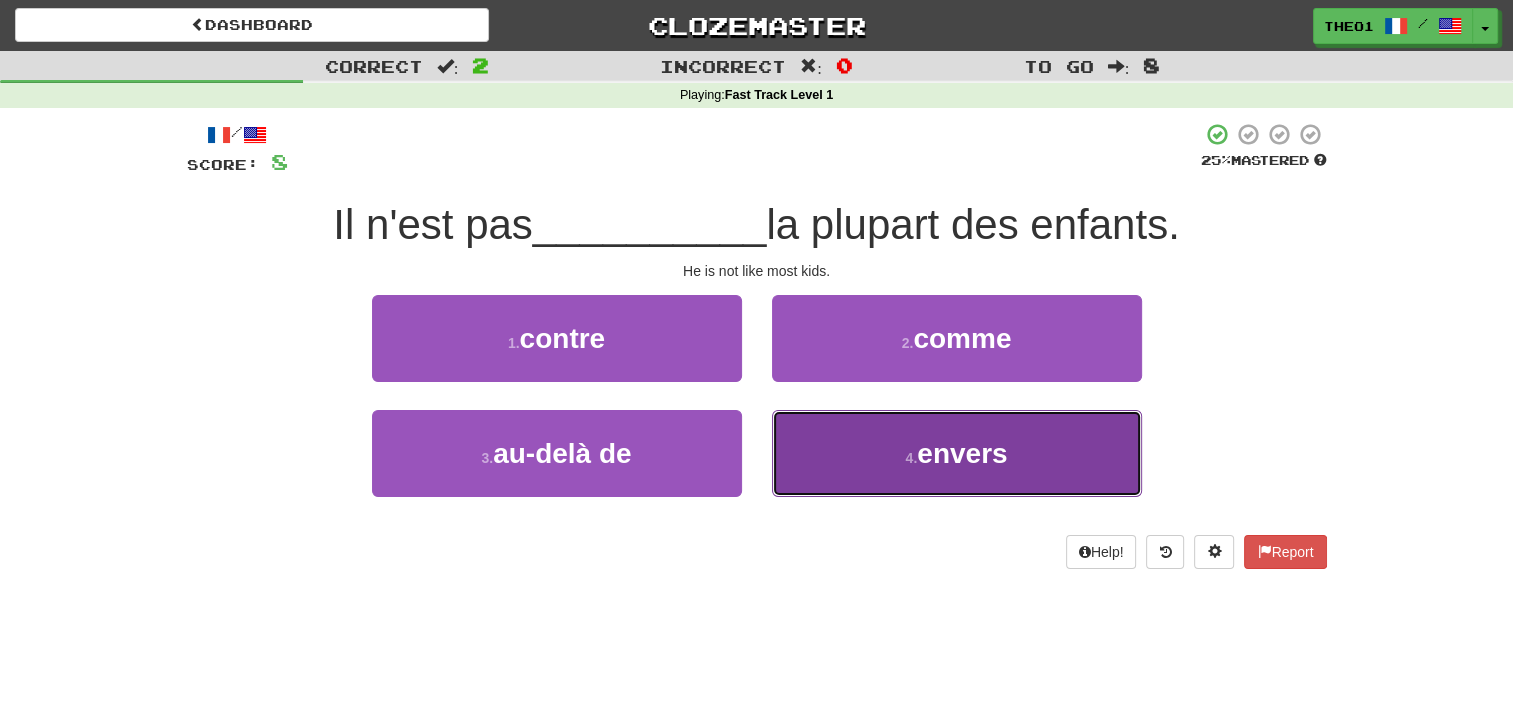 click on "envers" at bounding box center (962, 453) 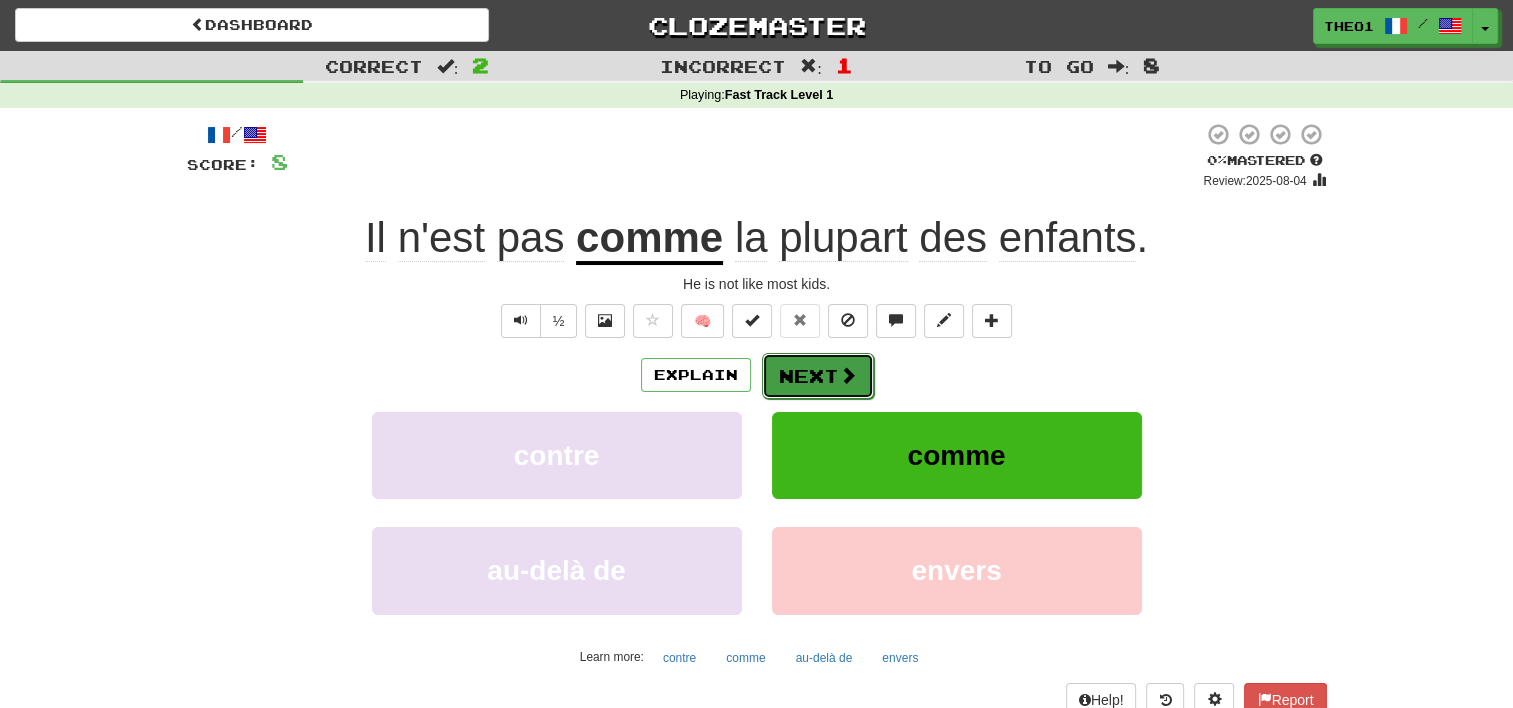 click on "Next" at bounding box center (818, 376) 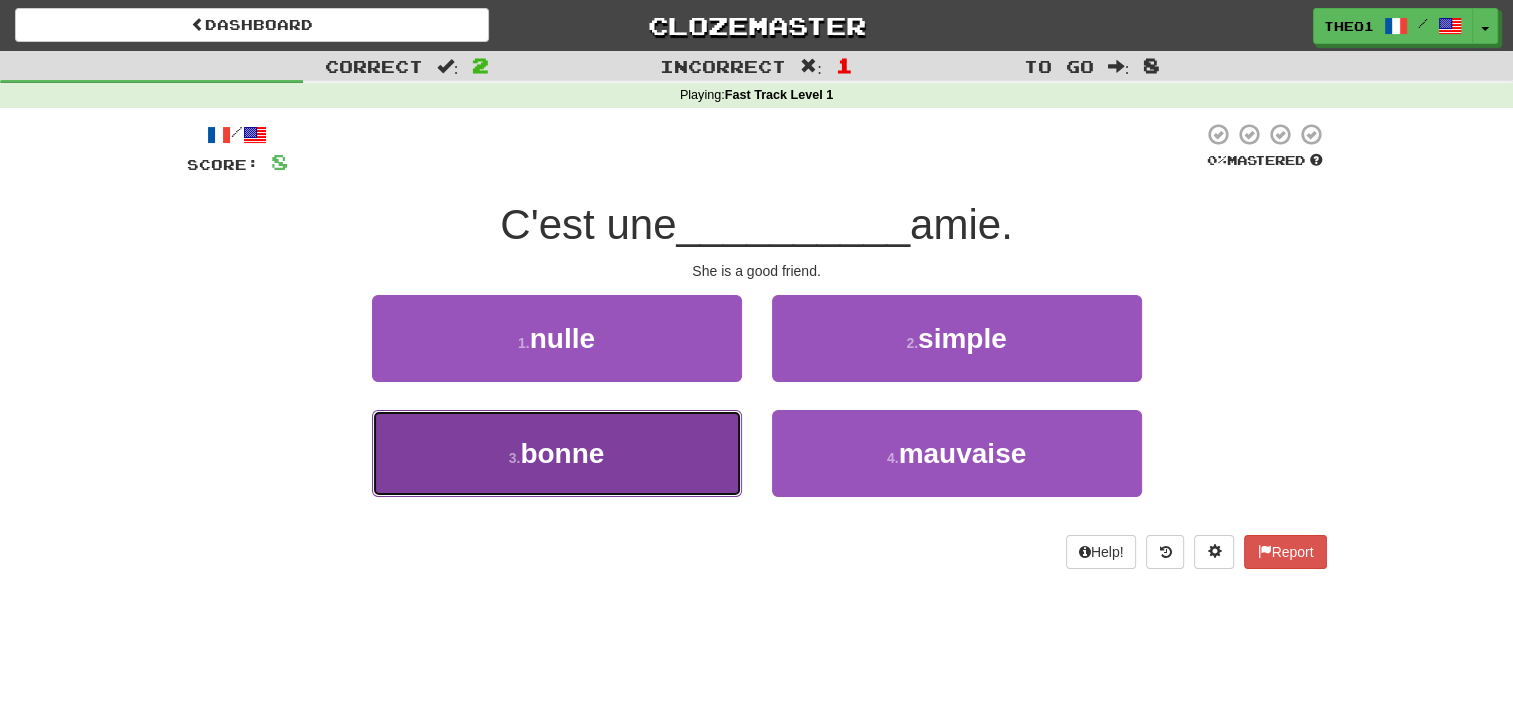 click on "3 .  bonne" at bounding box center (557, 453) 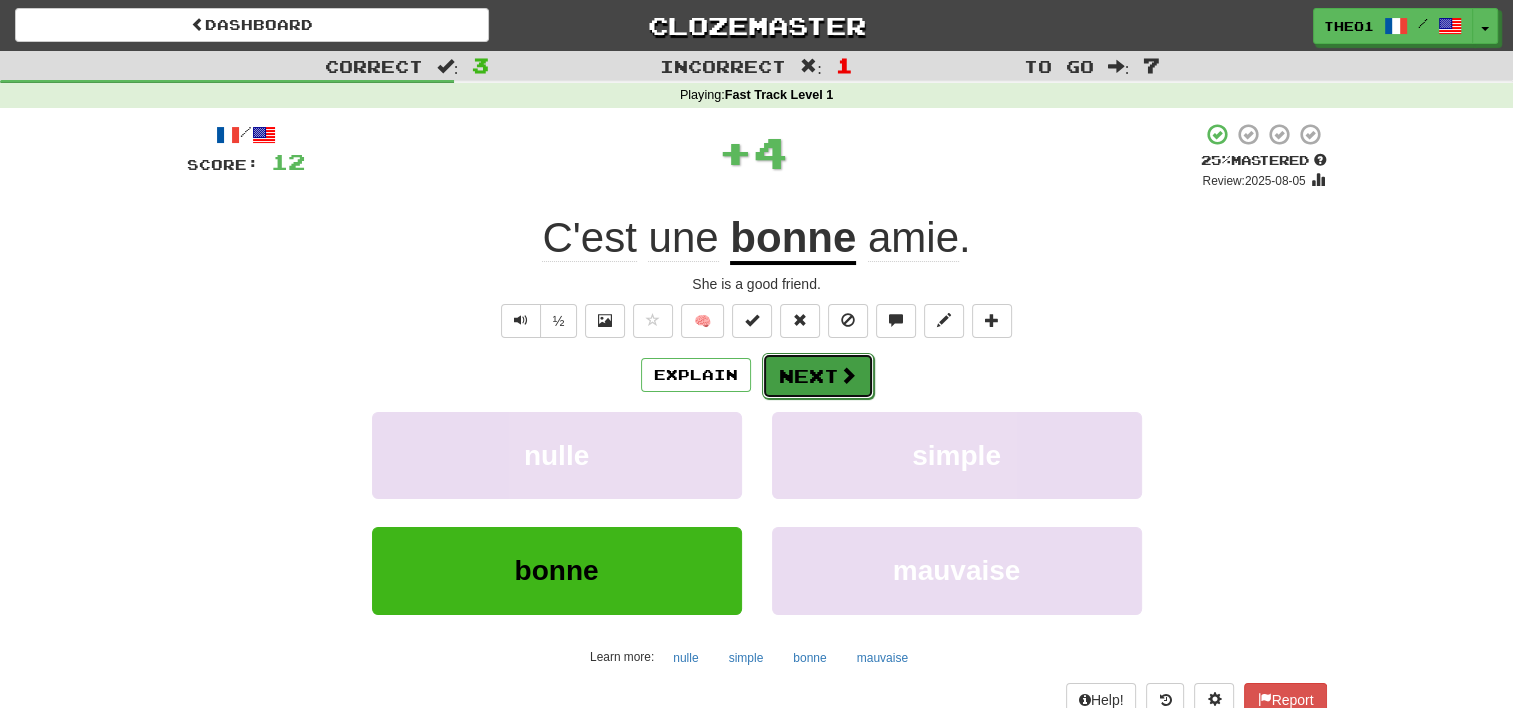 click at bounding box center [848, 375] 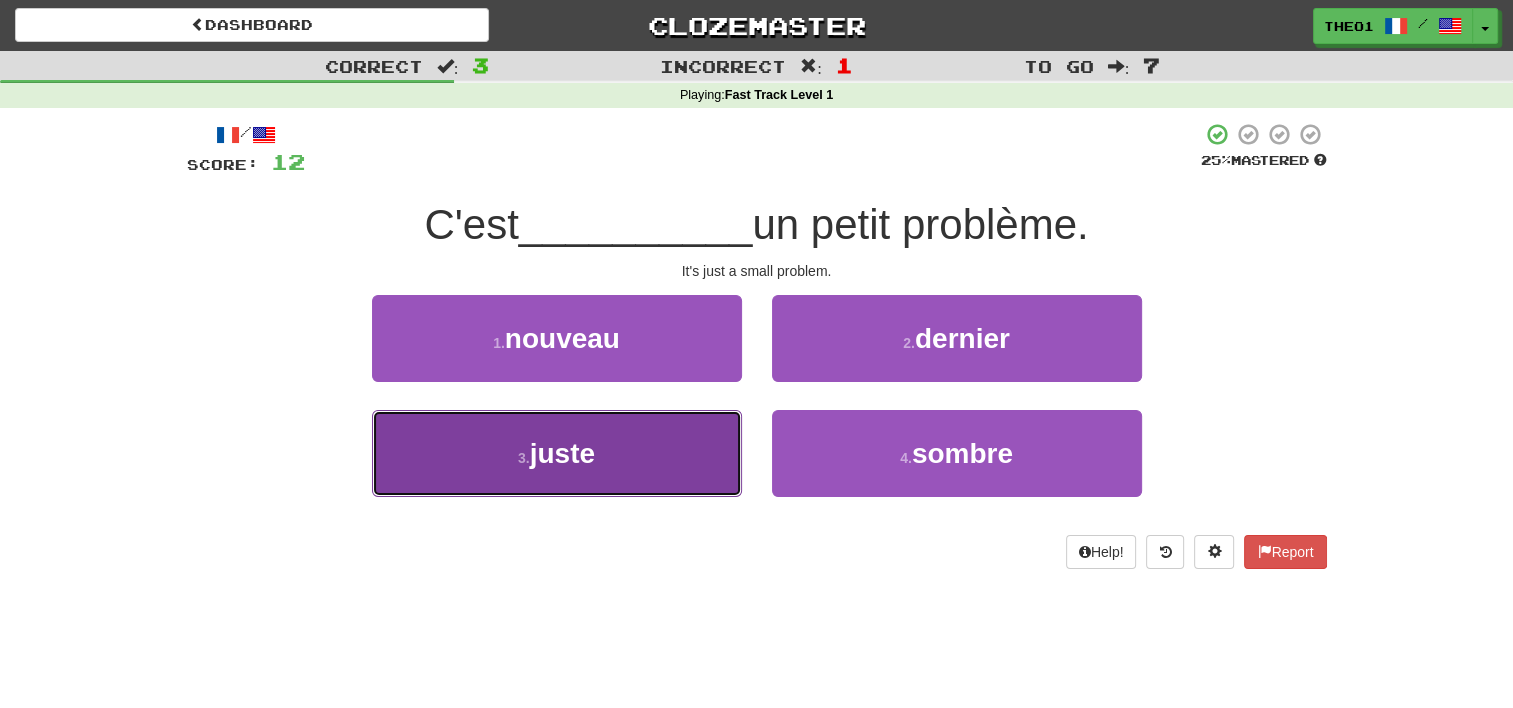 click on "juste" at bounding box center [562, 453] 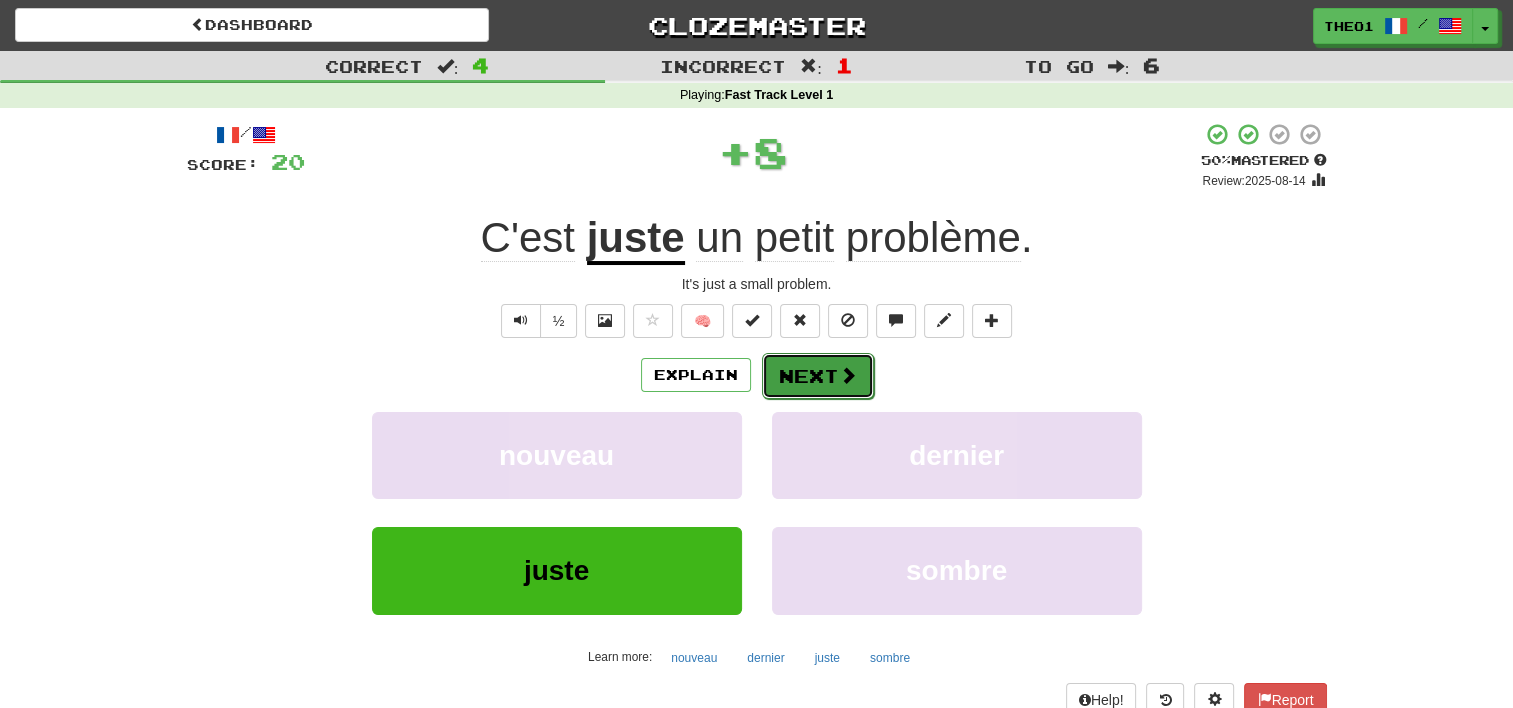 click on "Next" at bounding box center (818, 376) 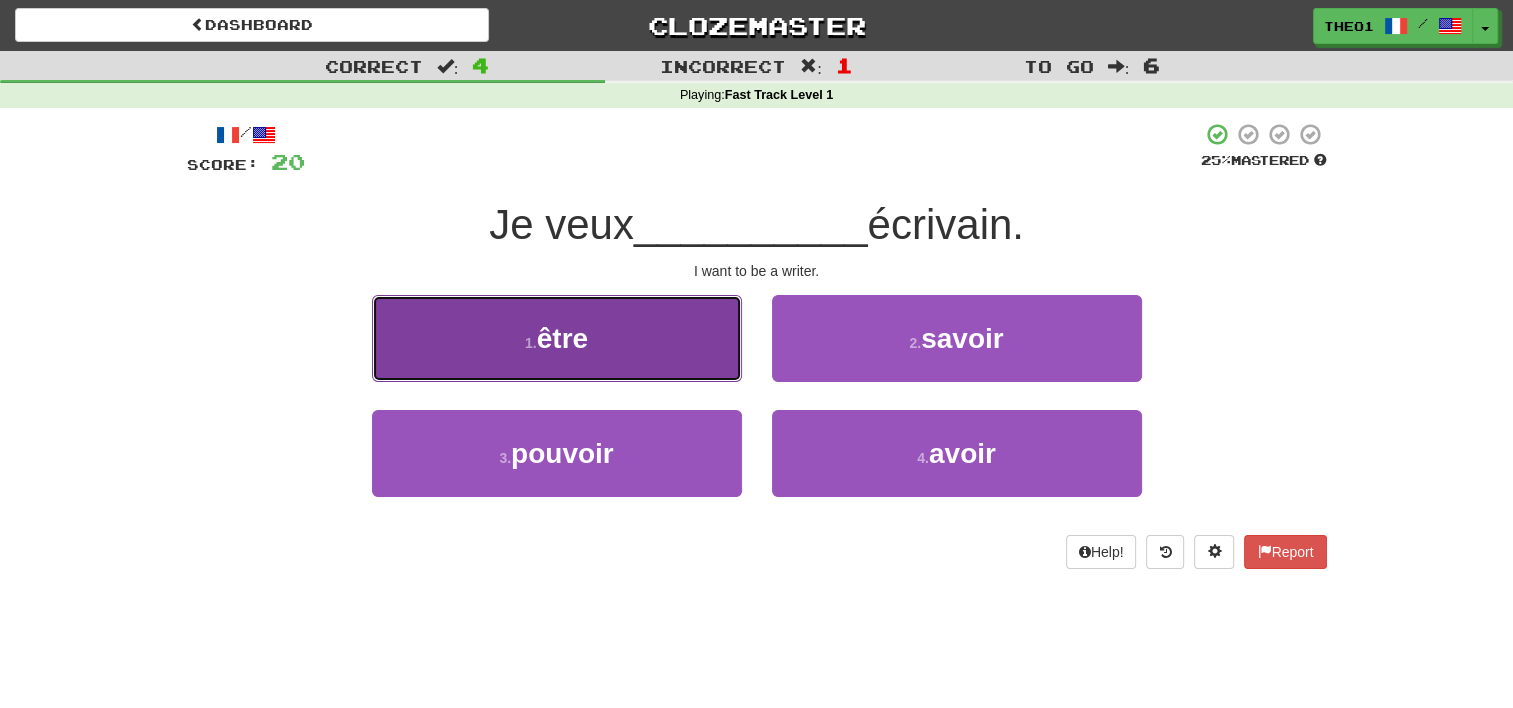 click on "1 .  être" at bounding box center [557, 338] 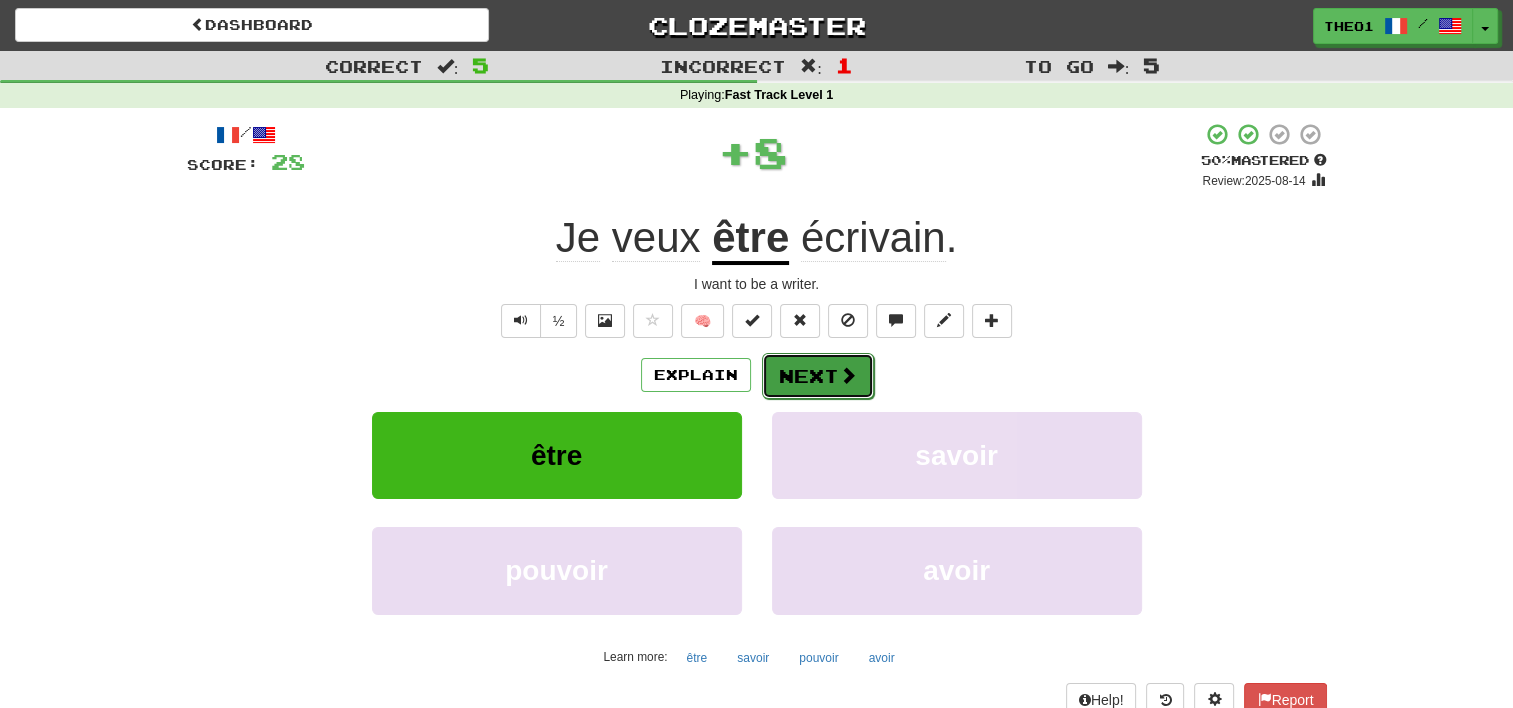 click on "Next" at bounding box center [818, 376] 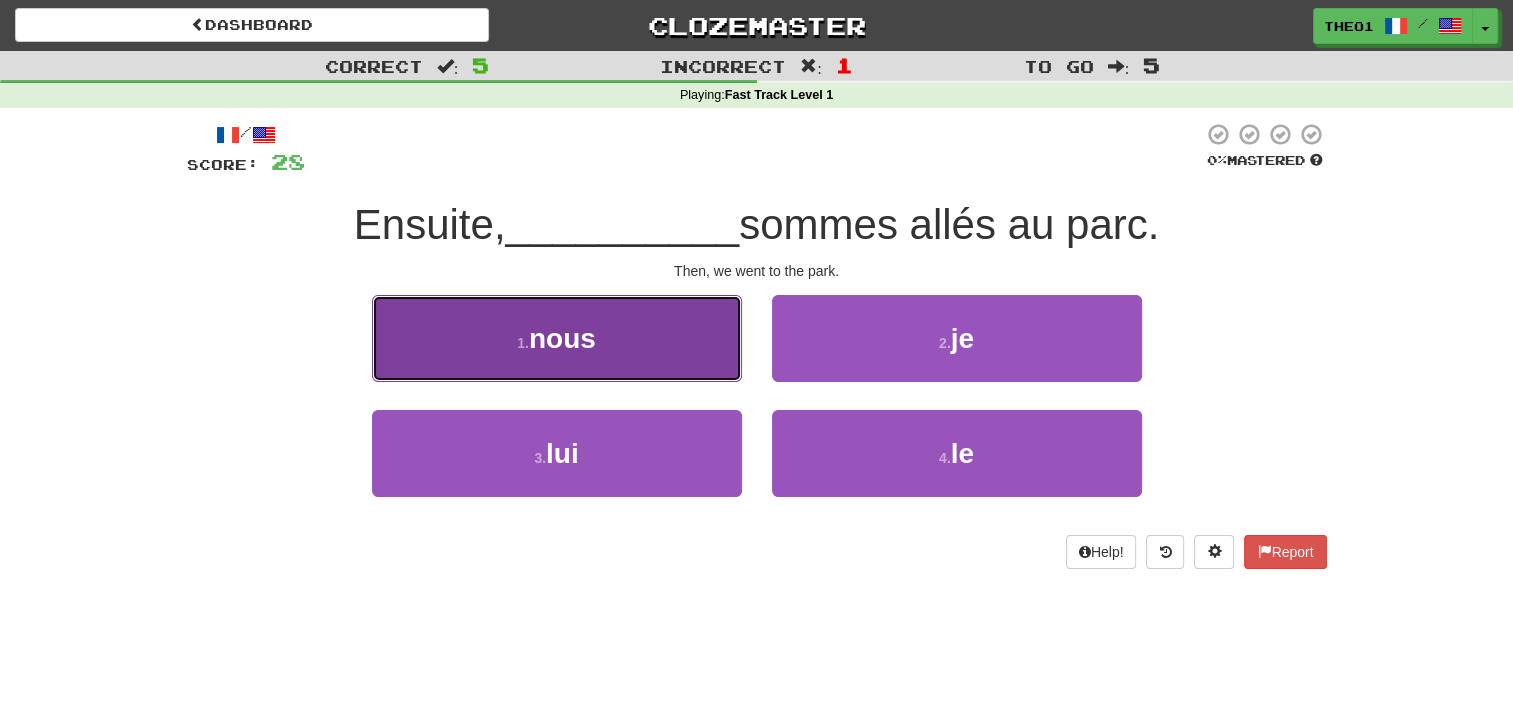 click on "nous" at bounding box center (562, 338) 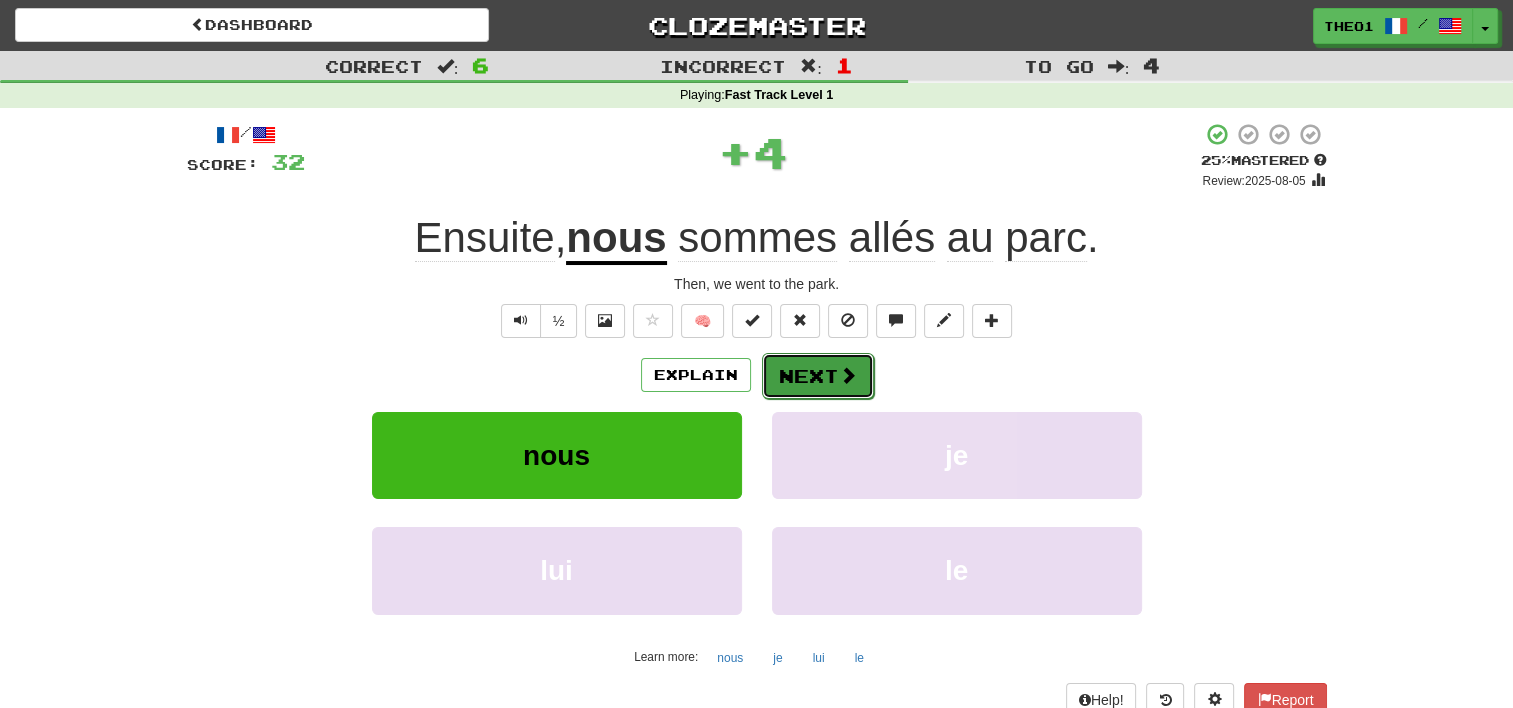 click on "Next" at bounding box center (818, 376) 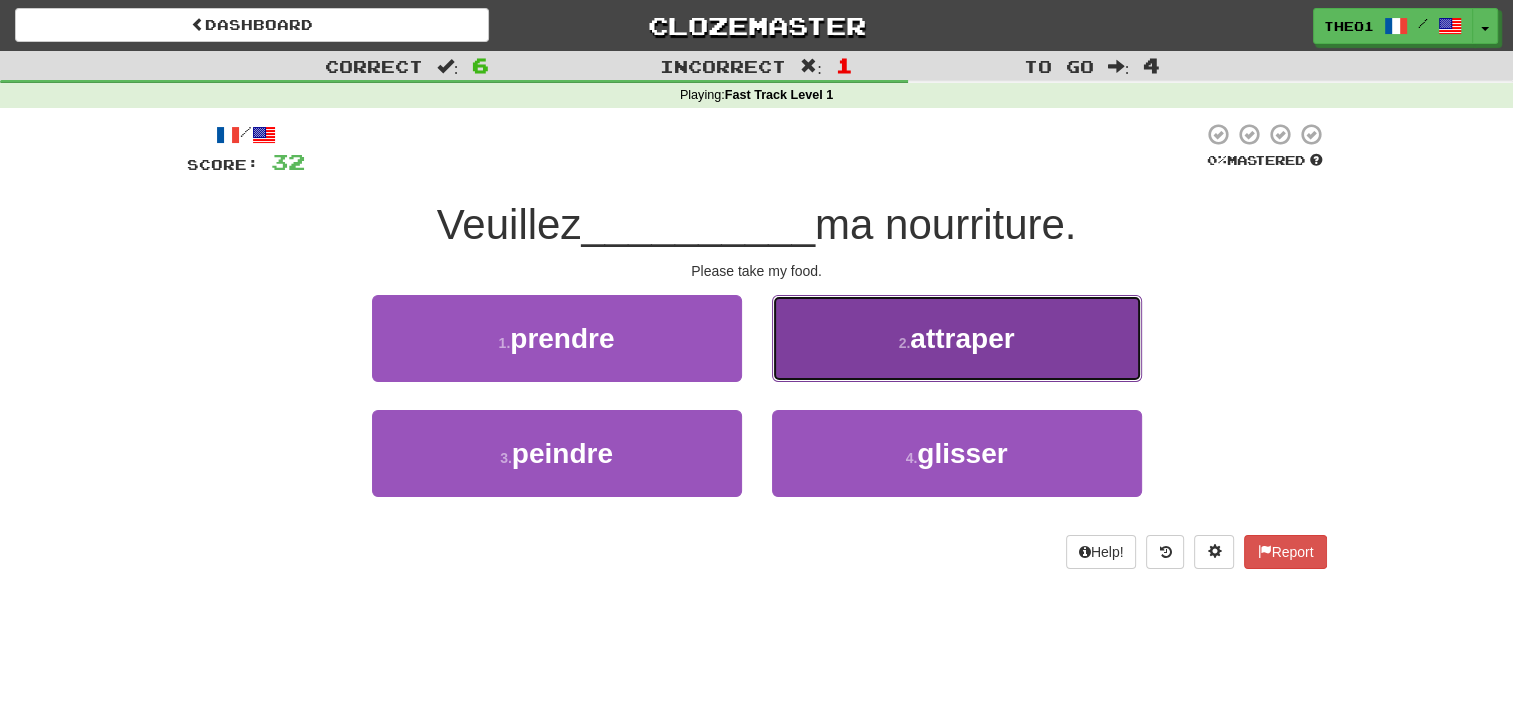 drag, startPoint x: 810, startPoint y: 374, endPoint x: 797, endPoint y: 378, distance: 13.601471 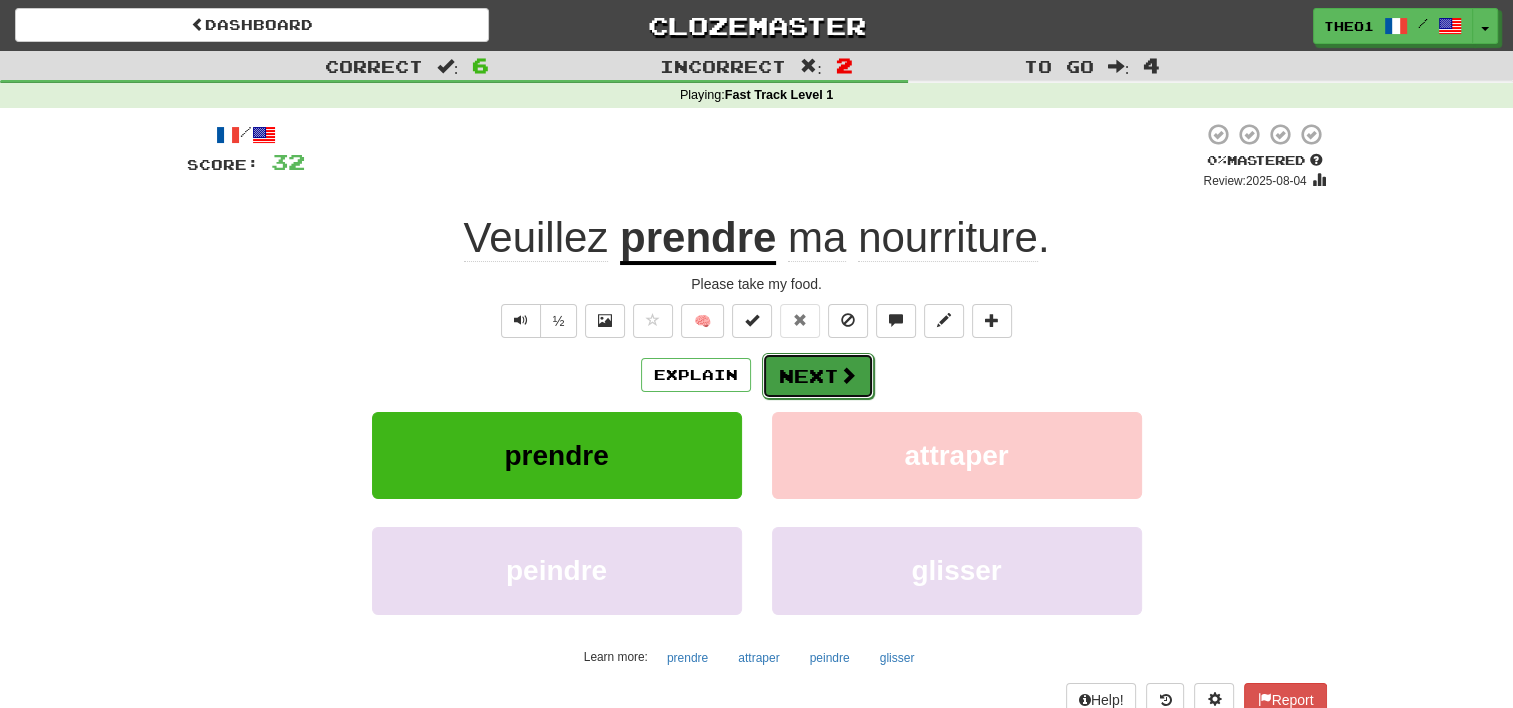 click on "Next" at bounding box center [818, 376] 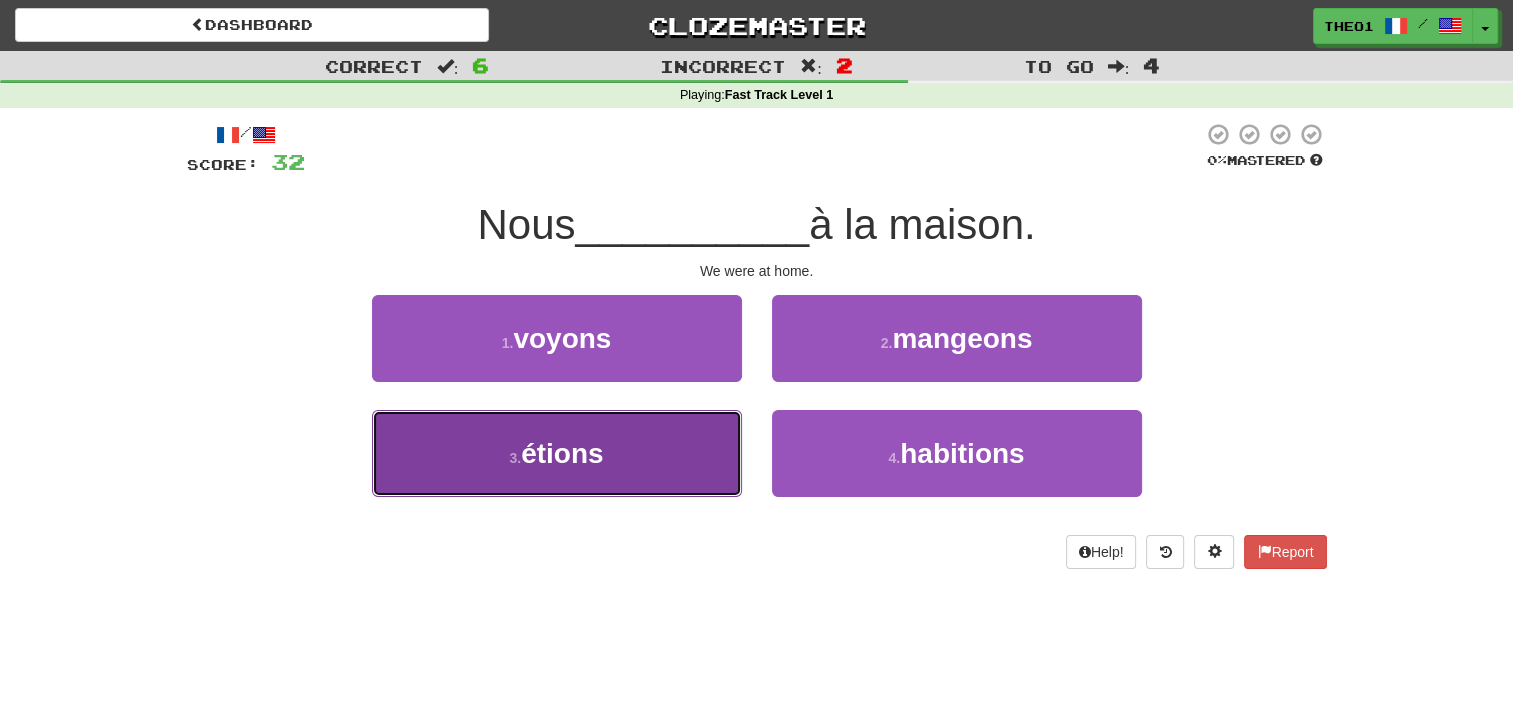 click on "étions" at bounding box center [562, 453] 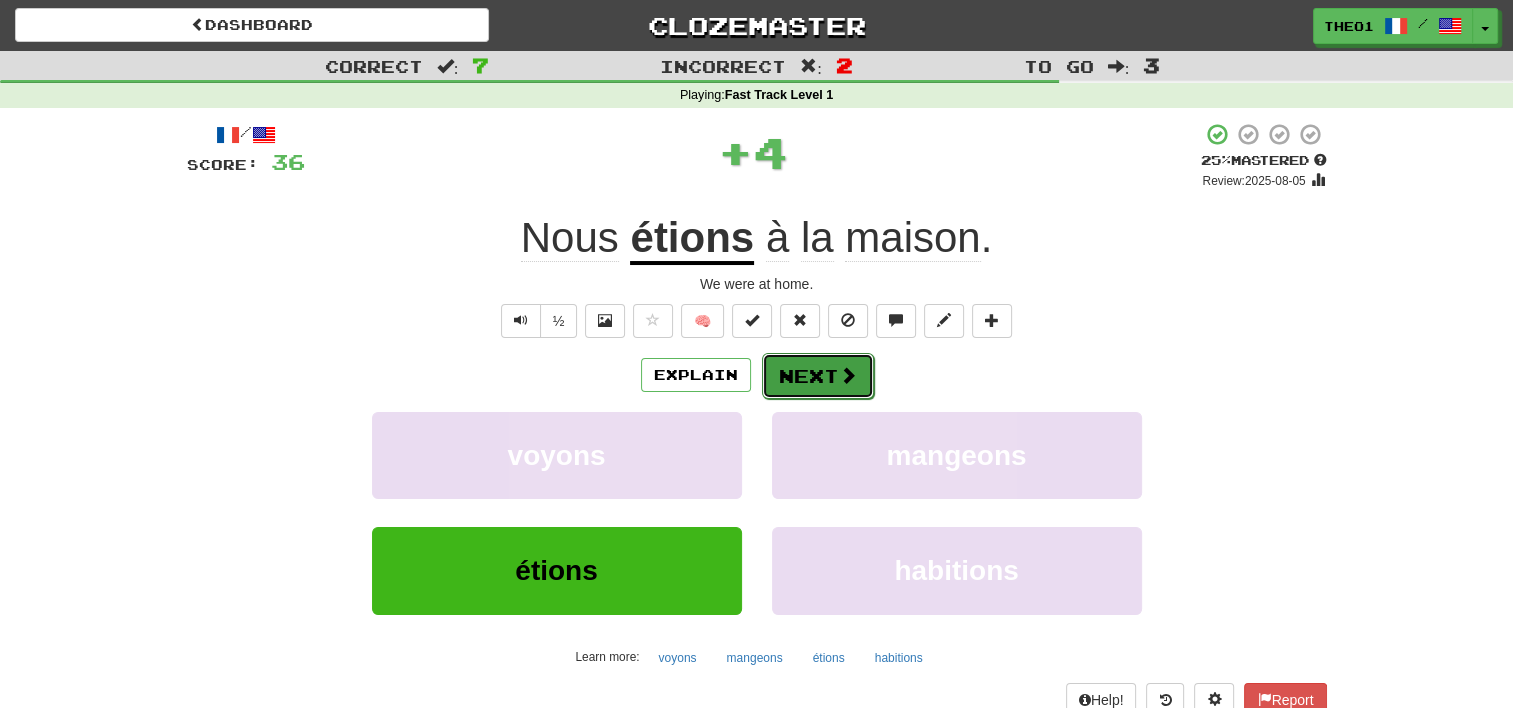 click on "Next" at bounding box center [818, 376] 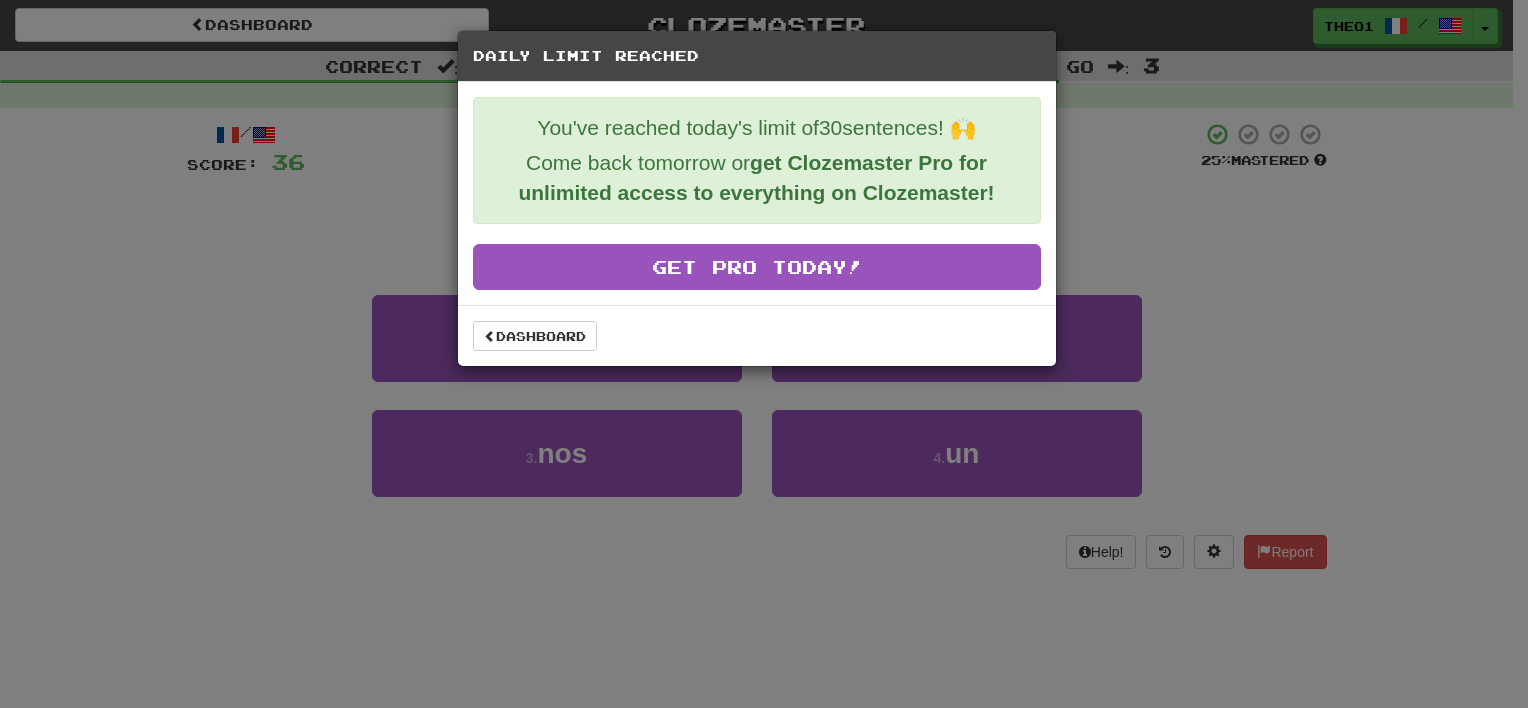 click on "Daily Limit Reached You've reached today's limit of  30  sentences! 🙌  Come back tomorrow or  get Clozemaster Pro for unlimited access to everything on Clozemaster! Get Pro Today! Dashboard" at bounding box center [764, 354] 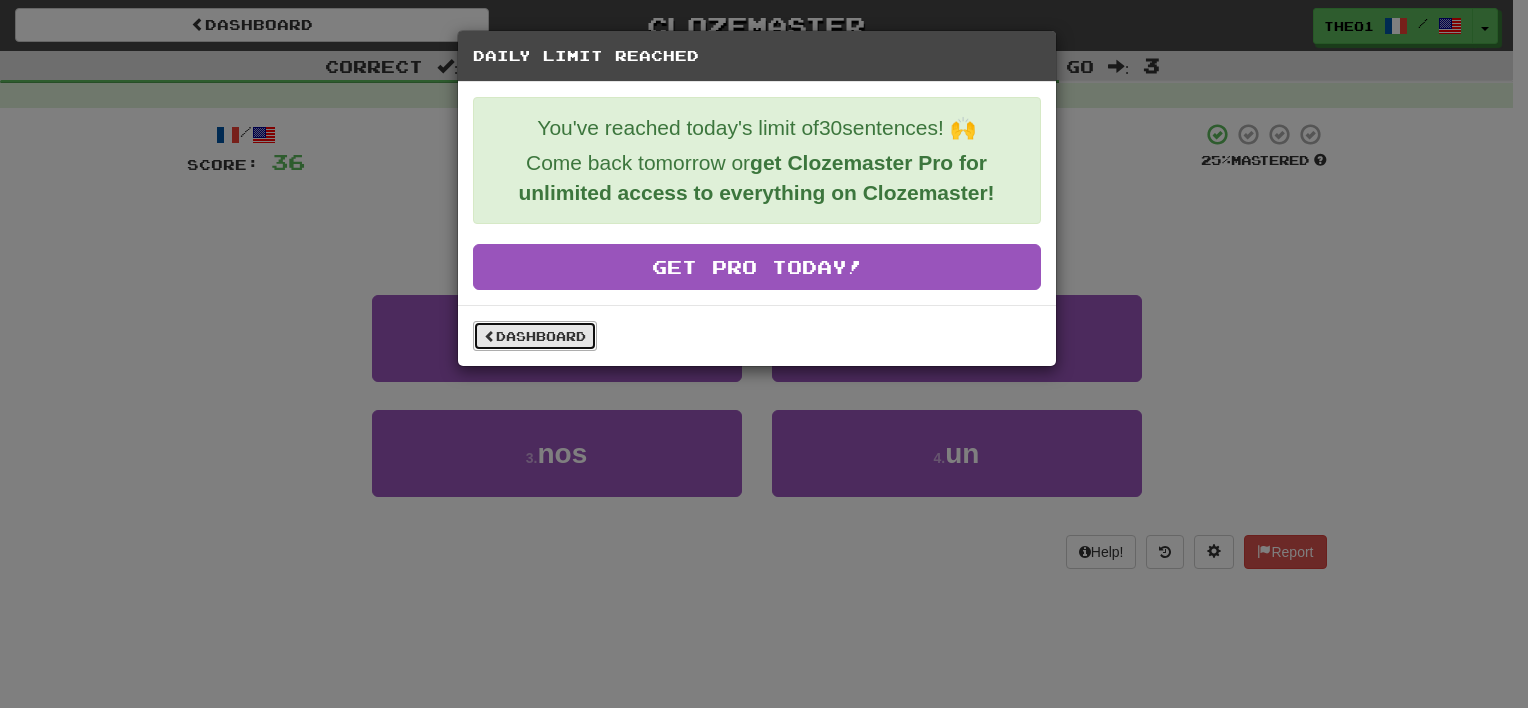 click on "Dashboard" at bounding box center [535, 336] 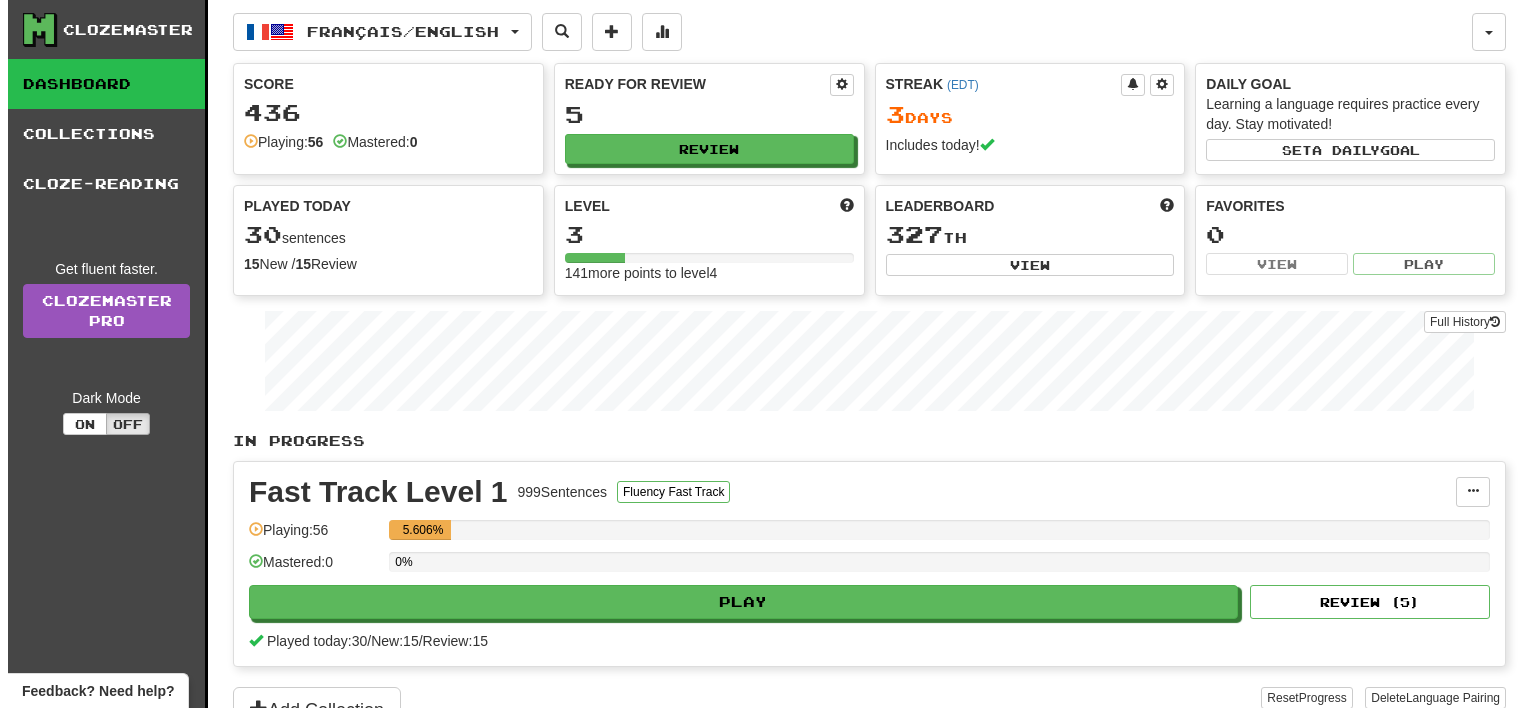 scroll, scrollTop: 0, scrollLeft: 0, axis: both 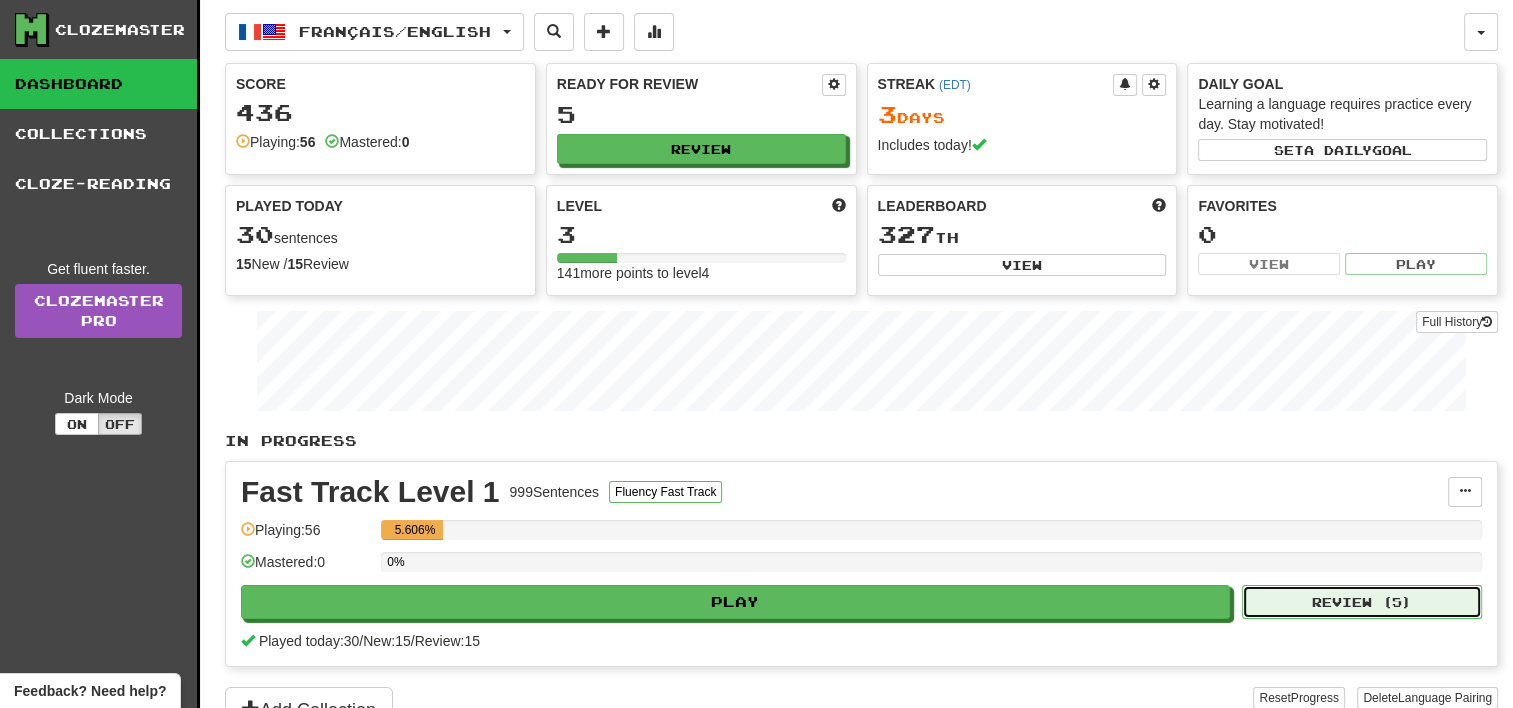 click on "Review ( 5 )" at bounding box center (1362, 602) 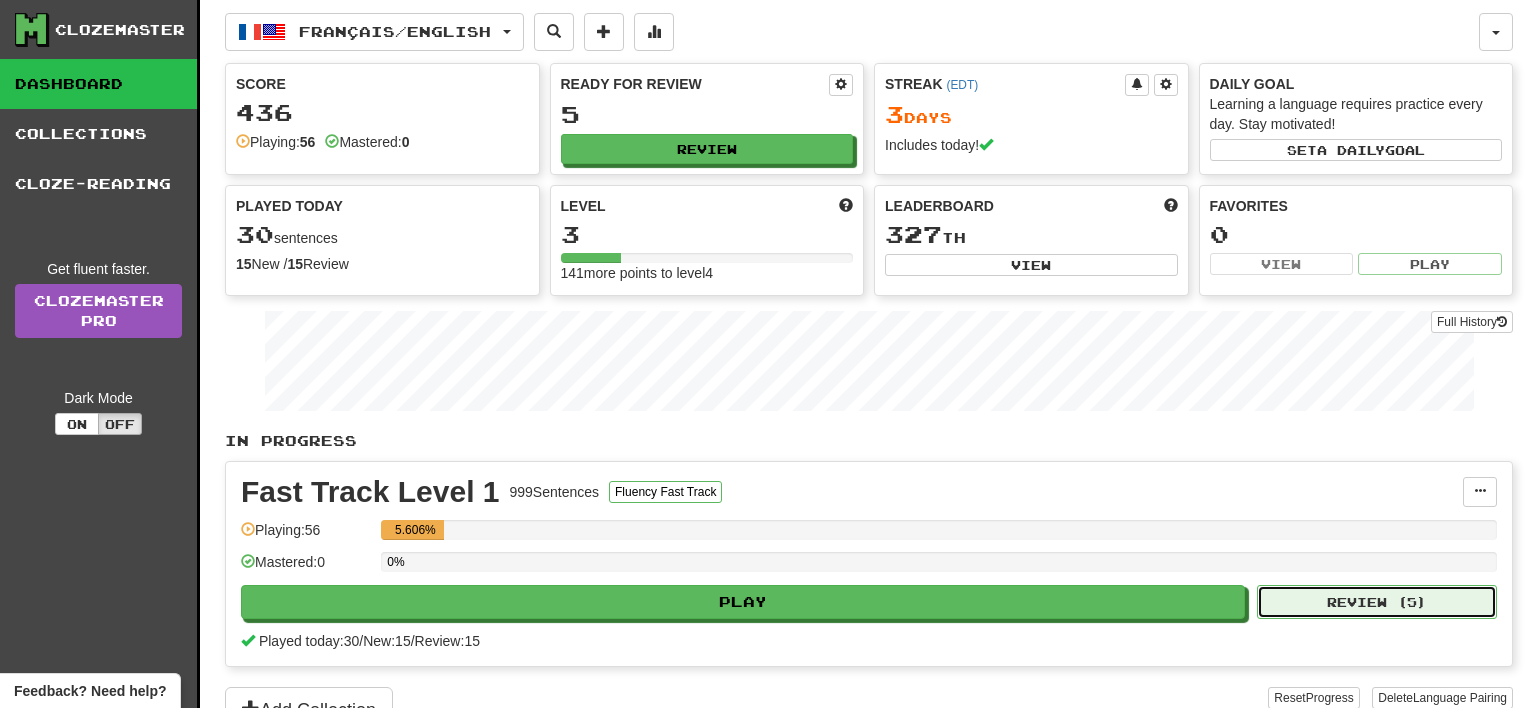 select on "**" 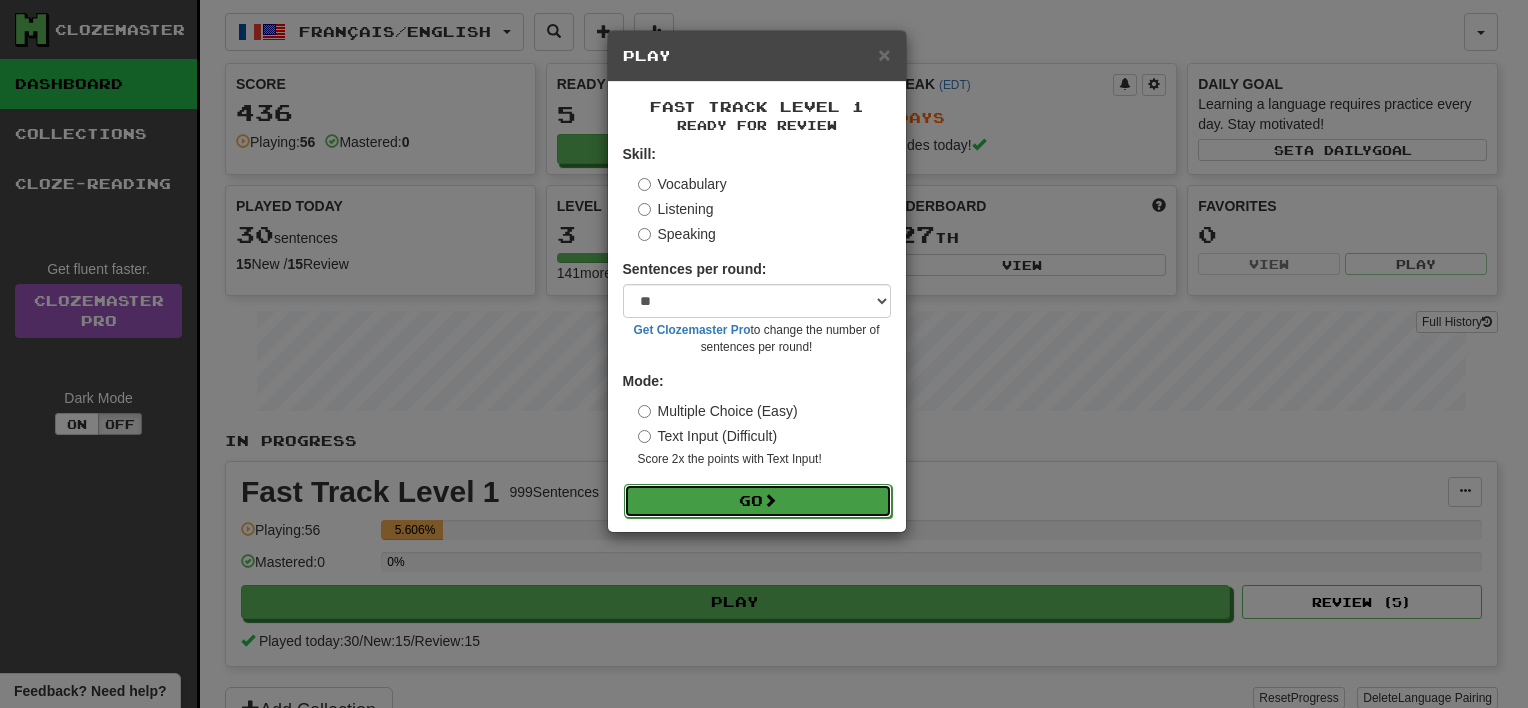 click on "Go" at bounding box center [758, 501] 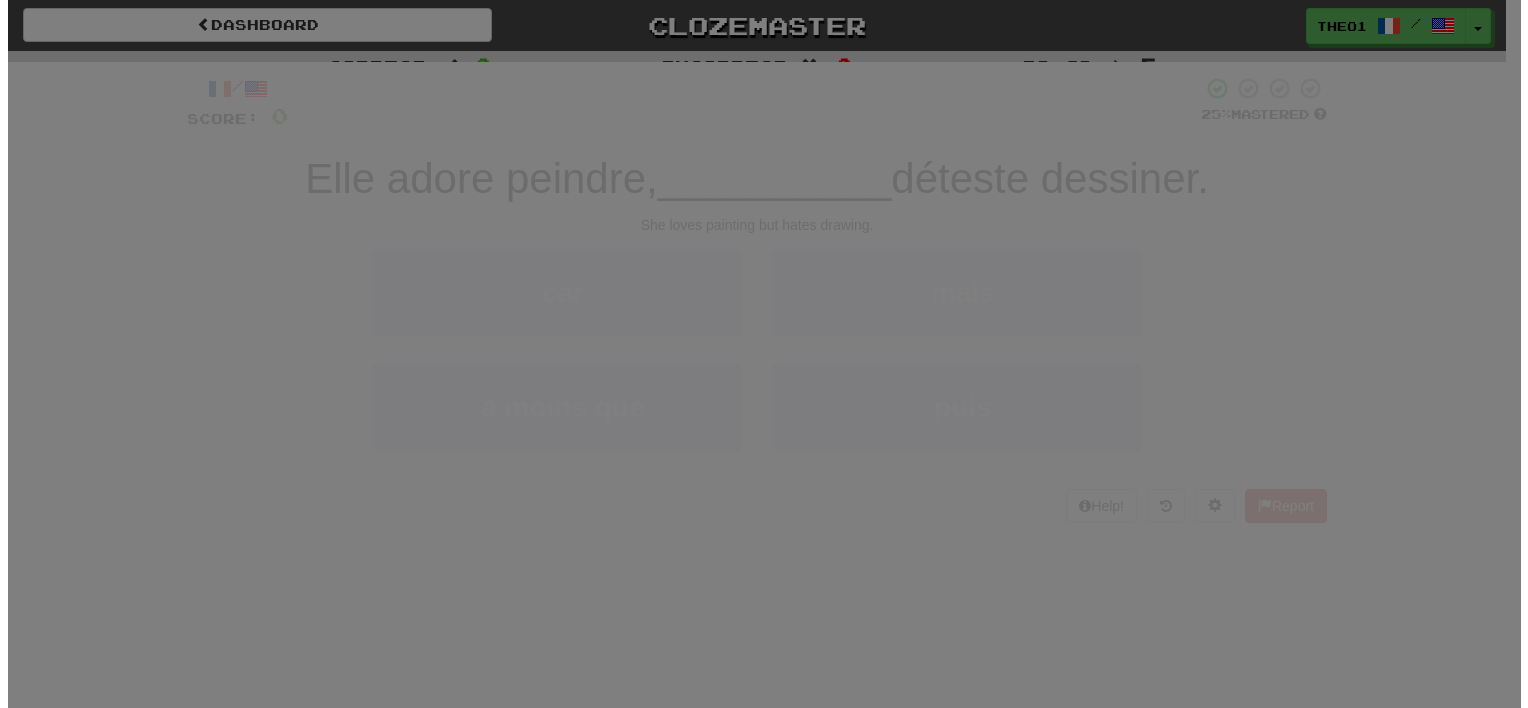 scroll, scrollTop: 0, scrollLeft: 0, axis: both 